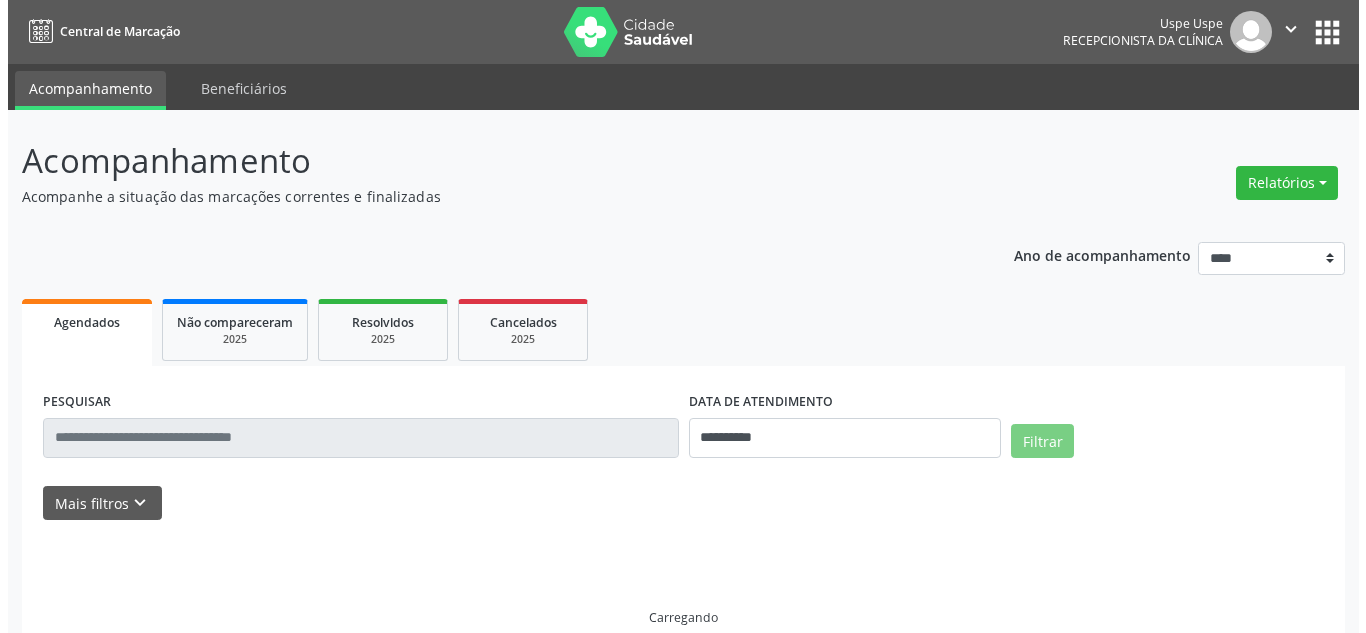 scroll, scrollTop: 0, scrollLeft: 0, axis: both 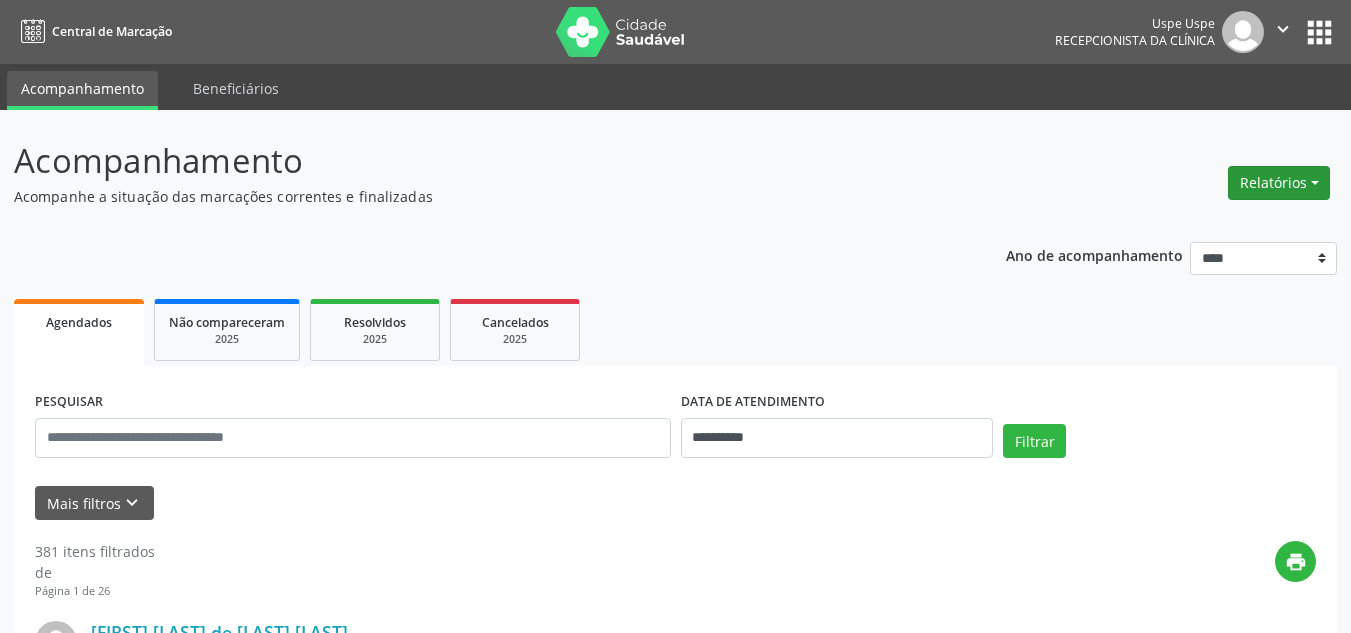 click on "Relatórios" at bounding box center [1279, 183] 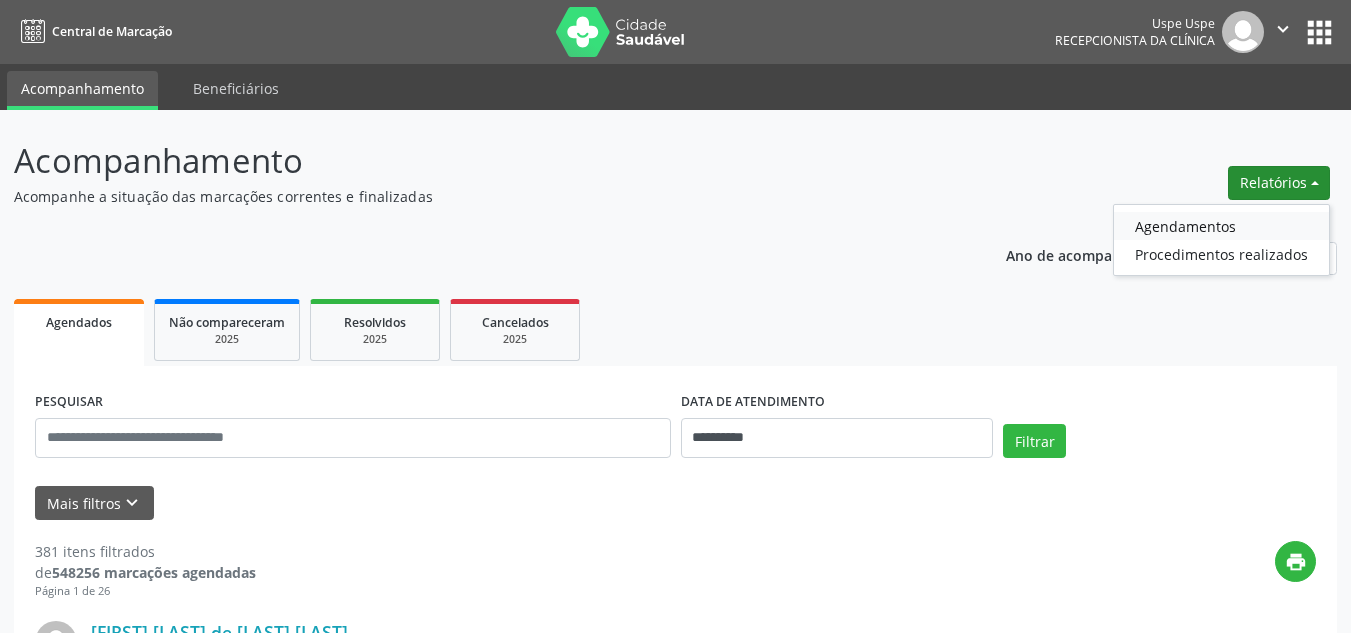 click on "Agendamentos" at bounding box center [1221, 226] 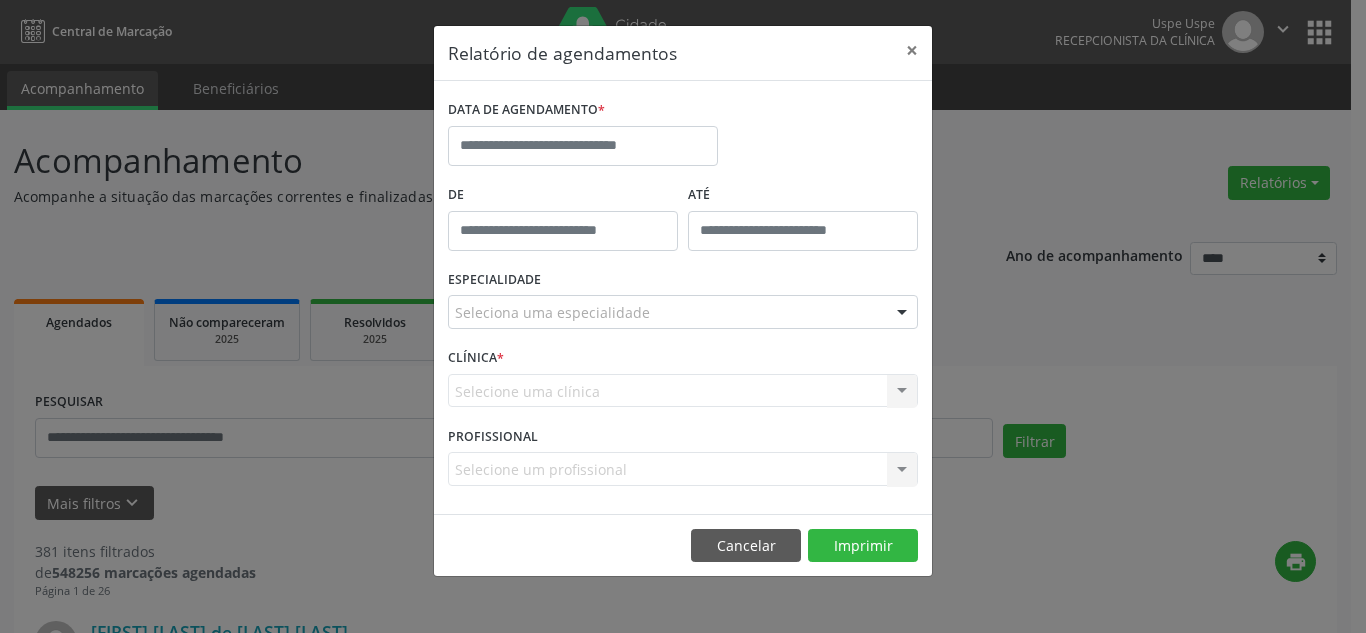 click on "Seleciona uma especialidade
Todas as especialidades   Alergologia   Angiologia   Arritmologia   Cardiologia   Cirurgia Abdominal   Cirurgia Bariatrica   Cirurgia Cabeça e Pescoço   Cirurgia Cardiaca   Cirurgia Geral   Cirurgia Ginecologica   Cirurgia Mastologia Oncologica   Cirurgia Pediatrica   Cirurgia Plastica   Cirurgia Toracica   Cirurgia geral oncológica   Cirurgia geral oncológica   Cirurgião Dermatológico   Clinica Geral   Clinica Medica   Consulta de Enfermagem - Hiperdia   Consulta de Enfermagem - Preventivo   Consulta de Enfermagem - Pré-Natal   Consulta de Enfermagem - Puericultura   Dermatologia   Endocinologia   Endocrino Diabetes   Endocrinologia   Fisioterapia   Fisioterapia Cirurgica   Fonoaudiologia   Gastro/Hepato   Gastroenterologia   Gastropediatria   Geriatria   Ginecologia   Gnecologia   Hebiatra   Hematologia   Hepatologia   Inf.Inf - Infectologista   Infectologia Pediátrica   Mastologia   Mastologia Oncologica   Medicina Psicossomatica" at bounding box center (683, 312) 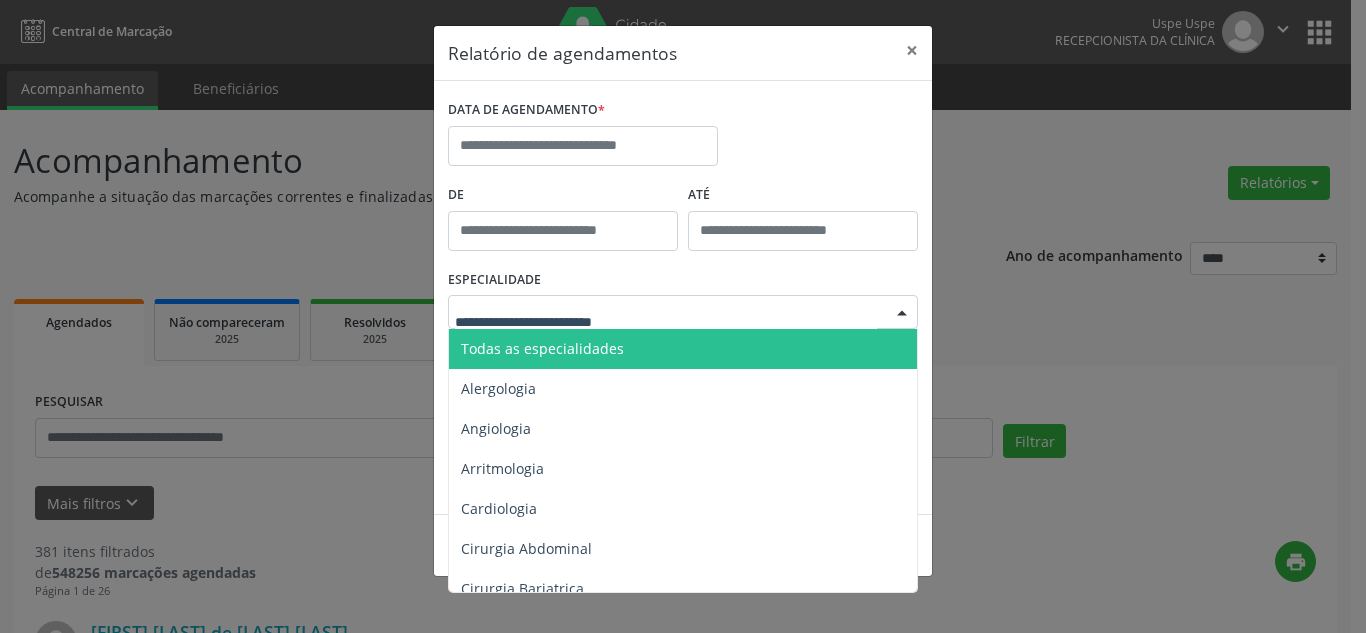 click on "Todas as especialidades" at bounding box center [684, 349] 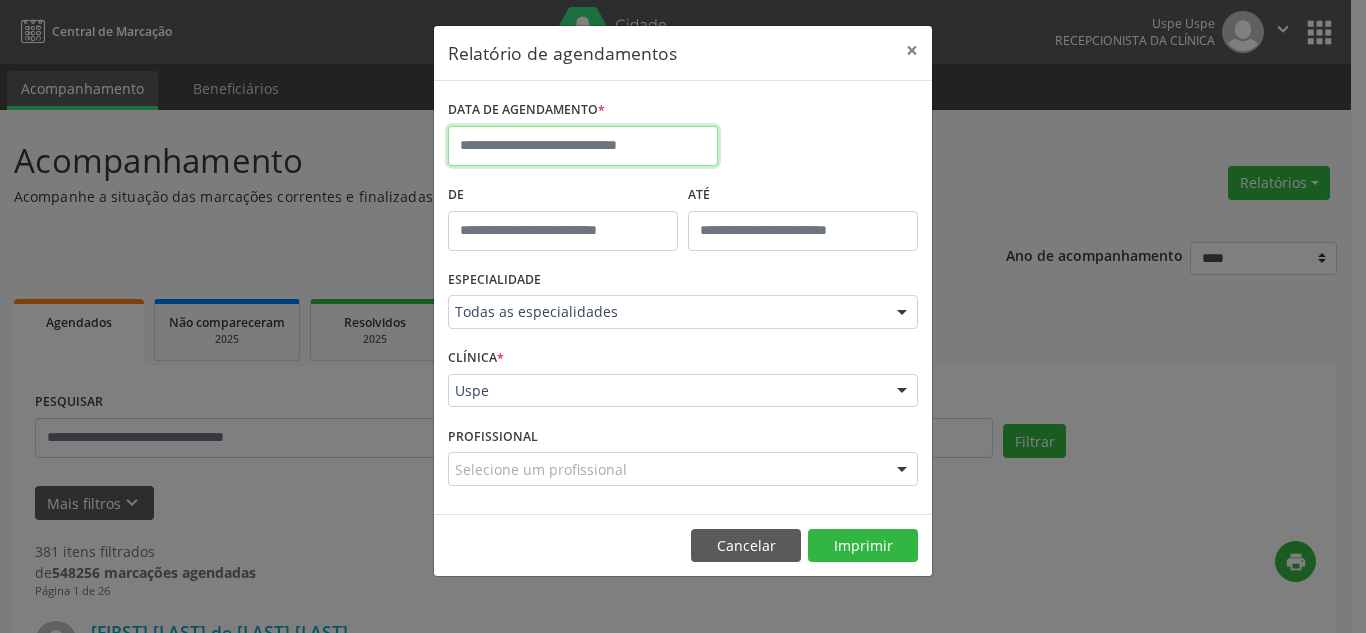 click at bounding box center [583, 146] 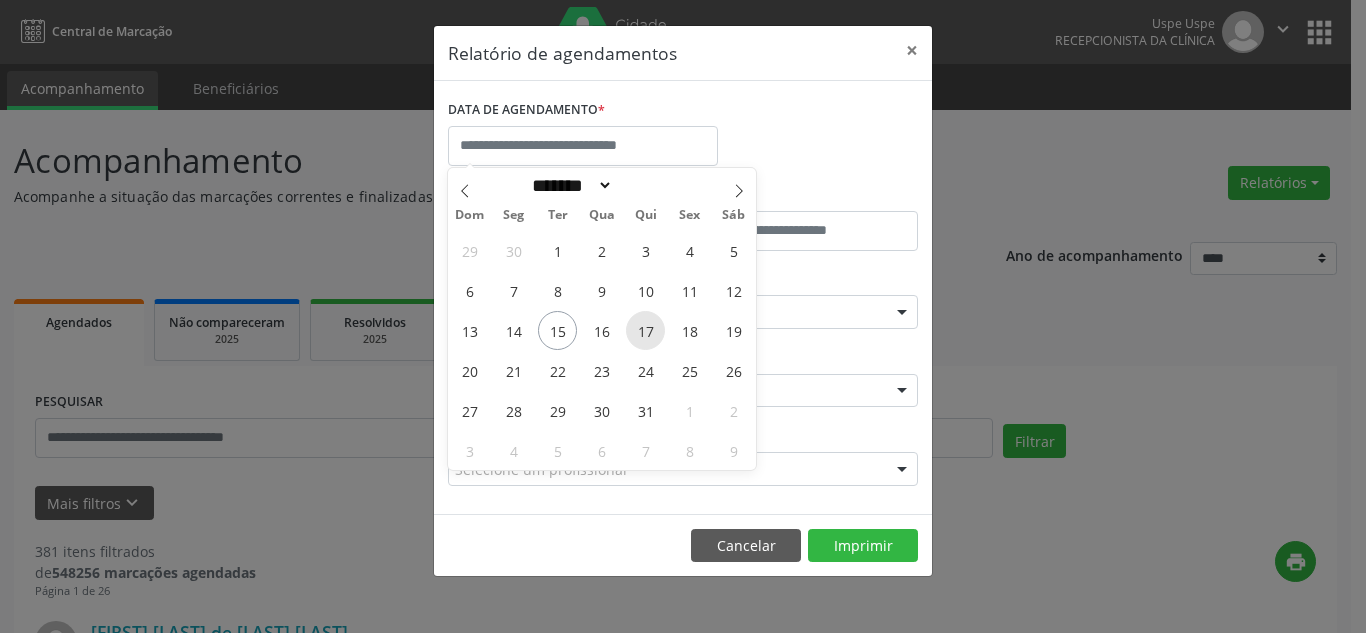 click on "17" at bounding box center [645, 330] 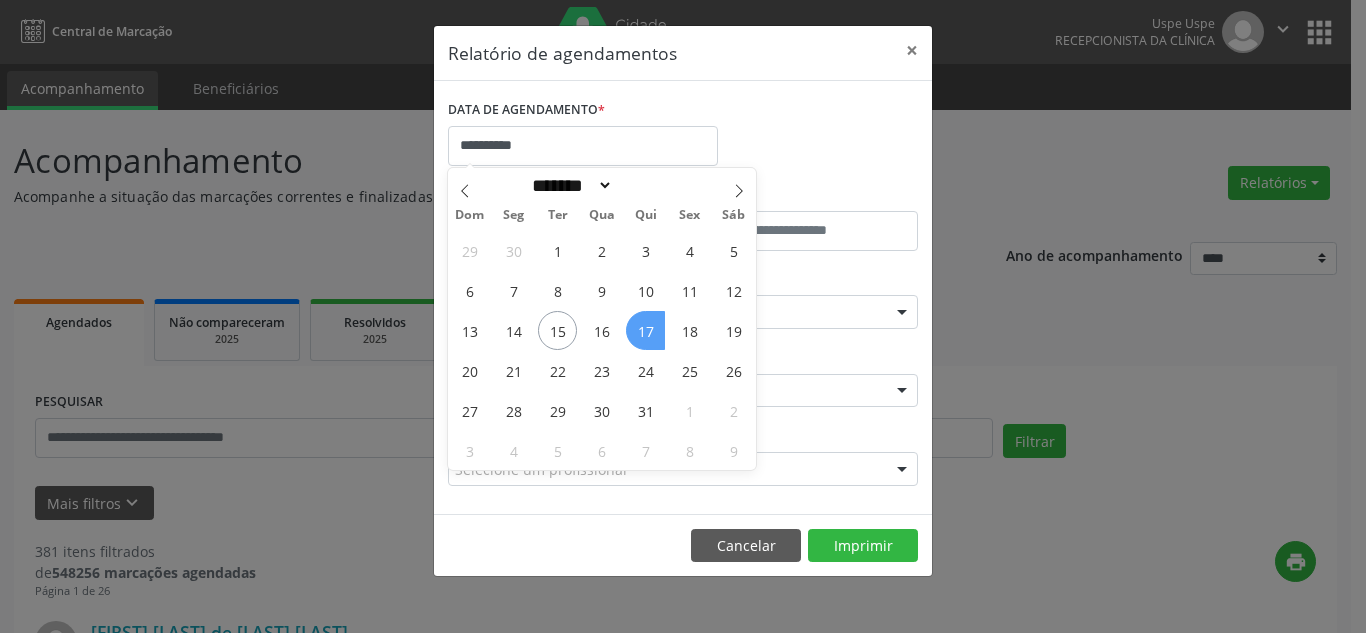 click on "17" at bounding box center (645, 330) 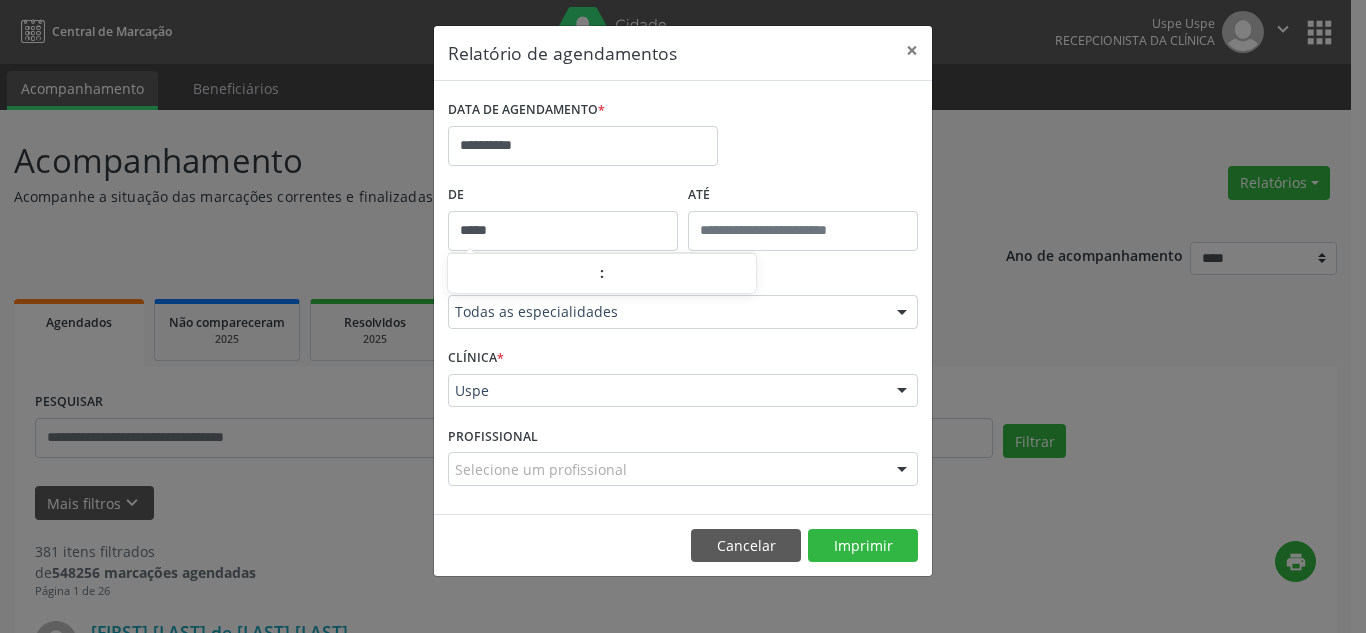 click on "*****" at bounding box center (563, 231) 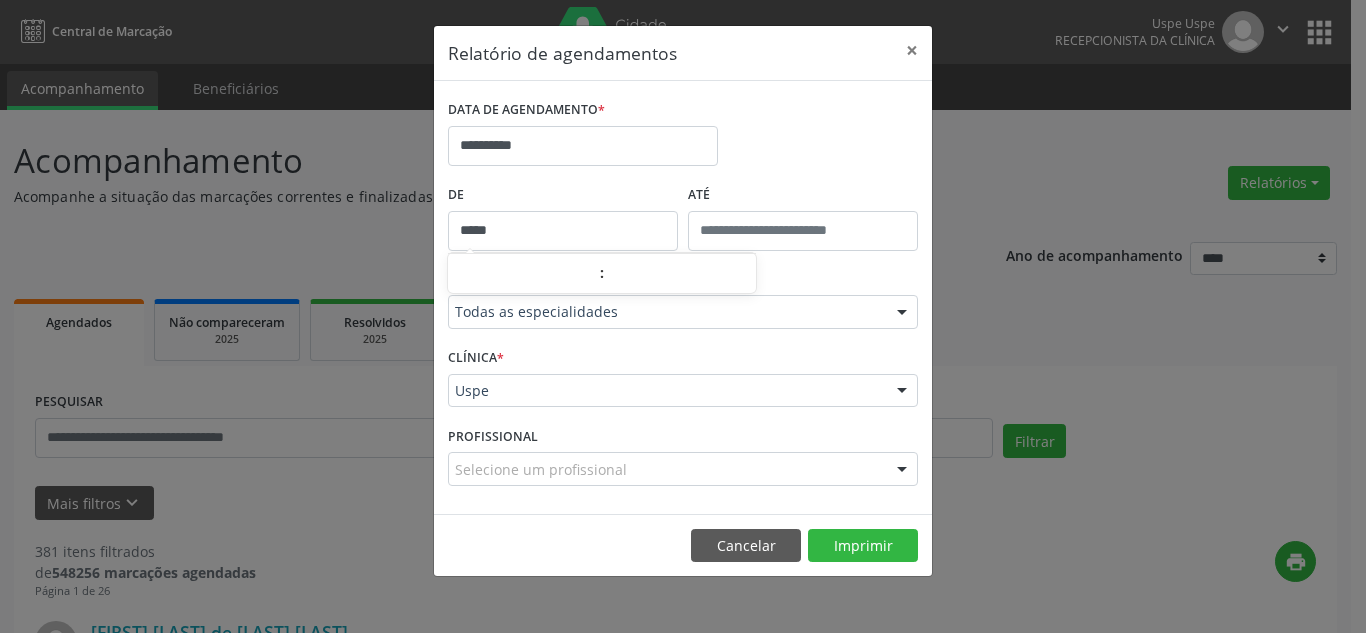 click on "*****" at bounding box center (563, 231) 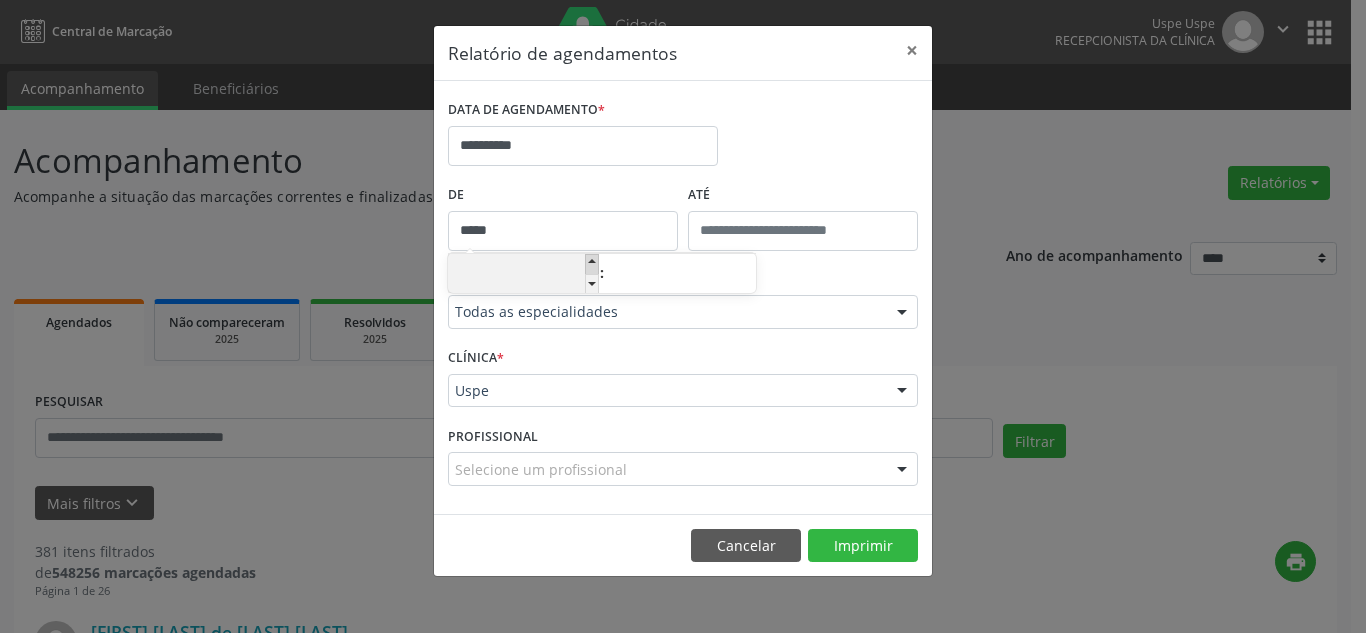 click at bounding box center (592, 264) 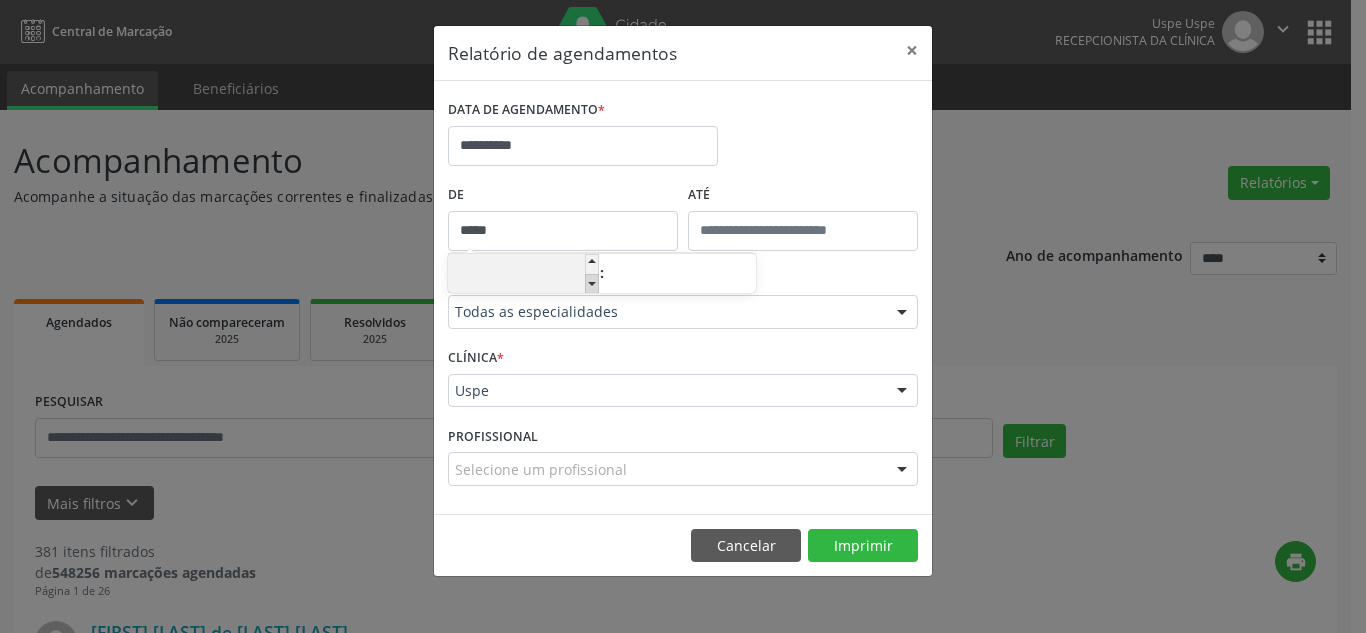 click at bounding box center (592, 284) 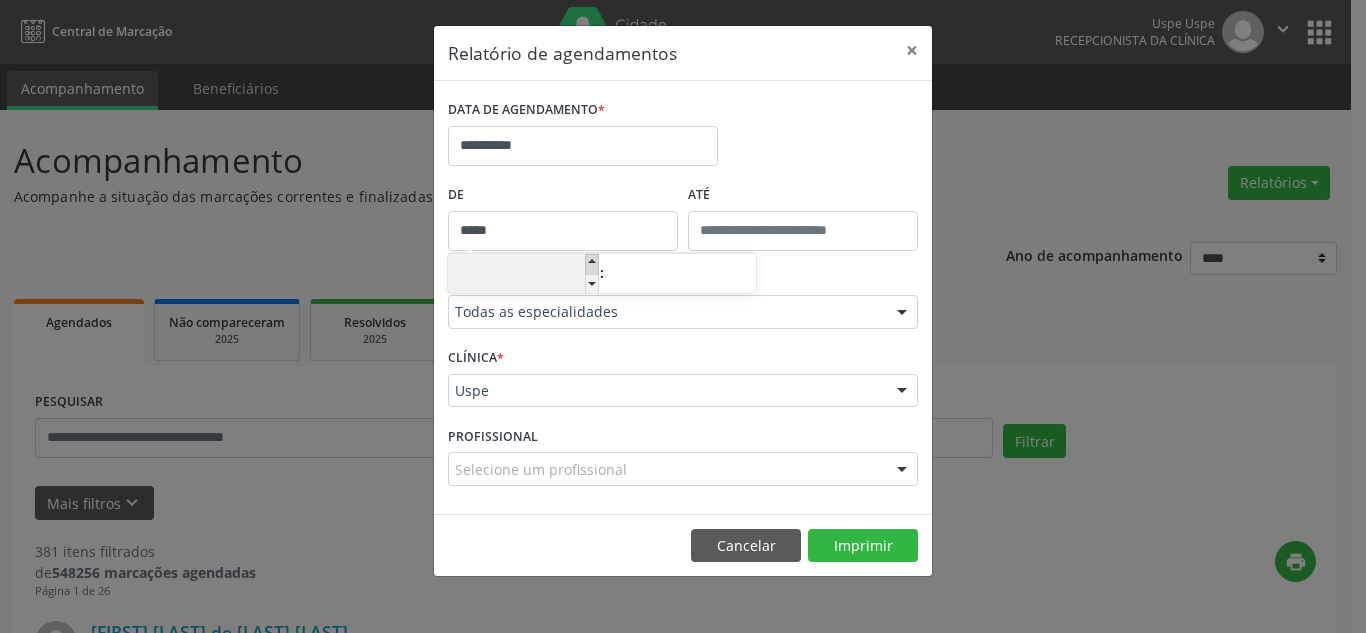 click at bounding box center [592, 264] 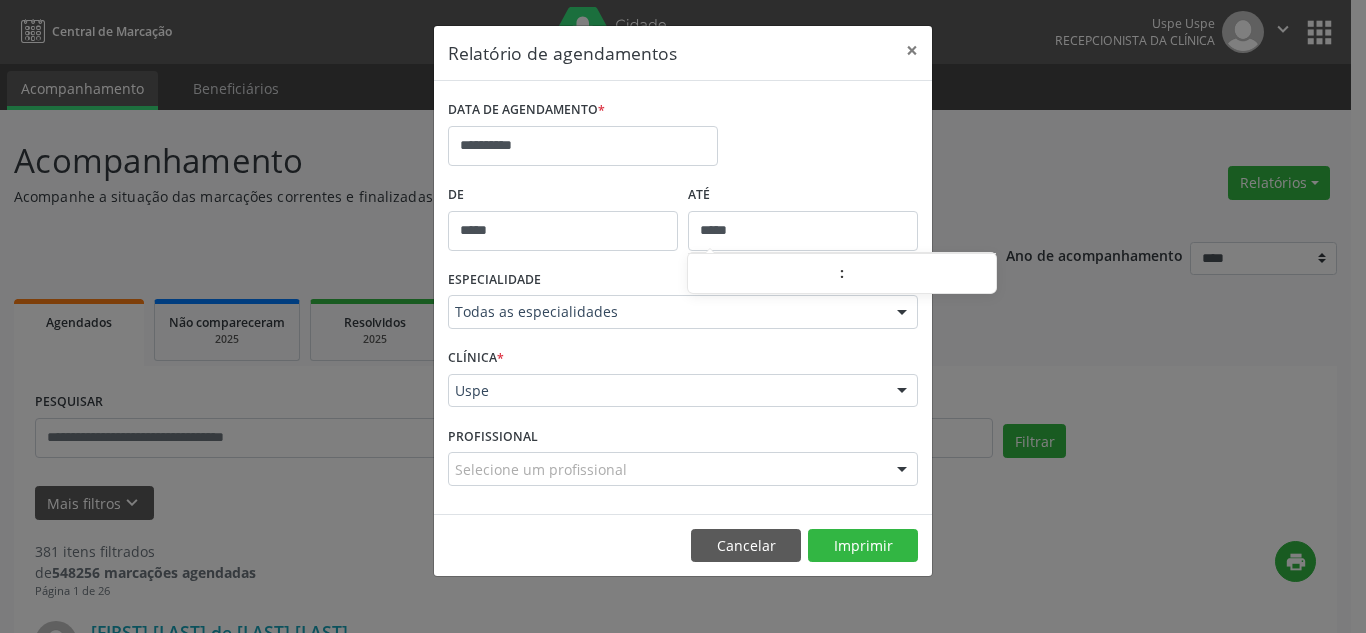 click on "*****" at bounding box center (803, 231) 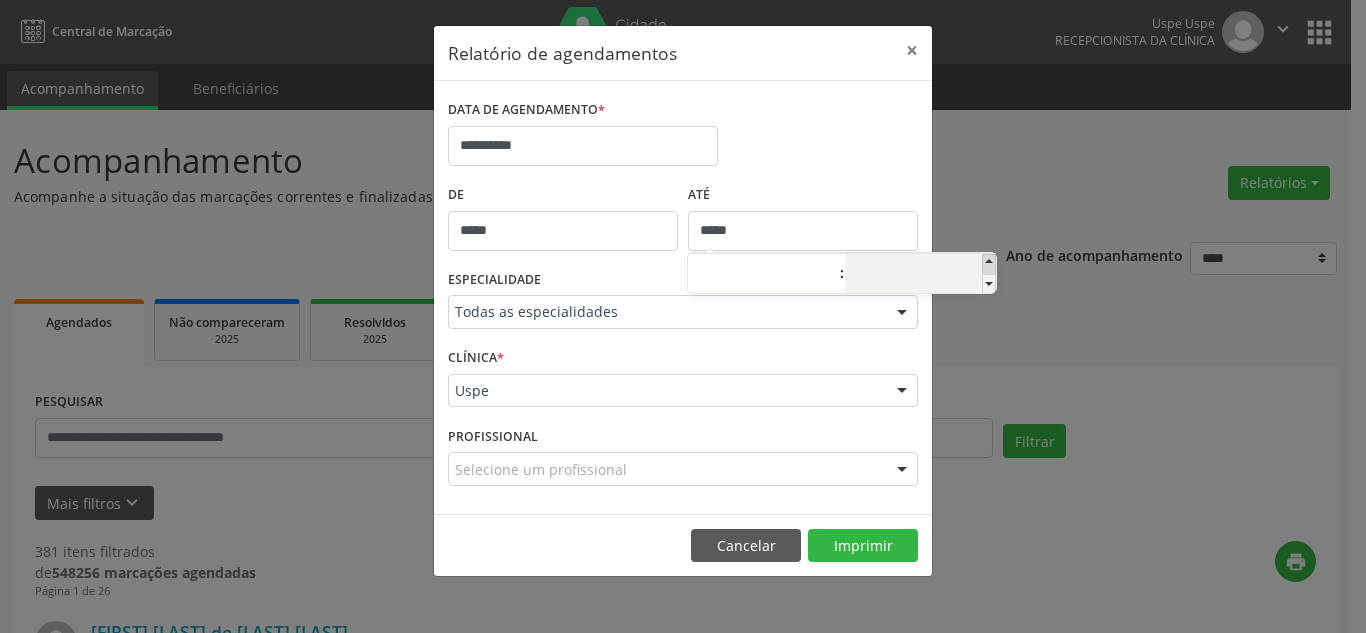 click at bounding box center [989, 264] 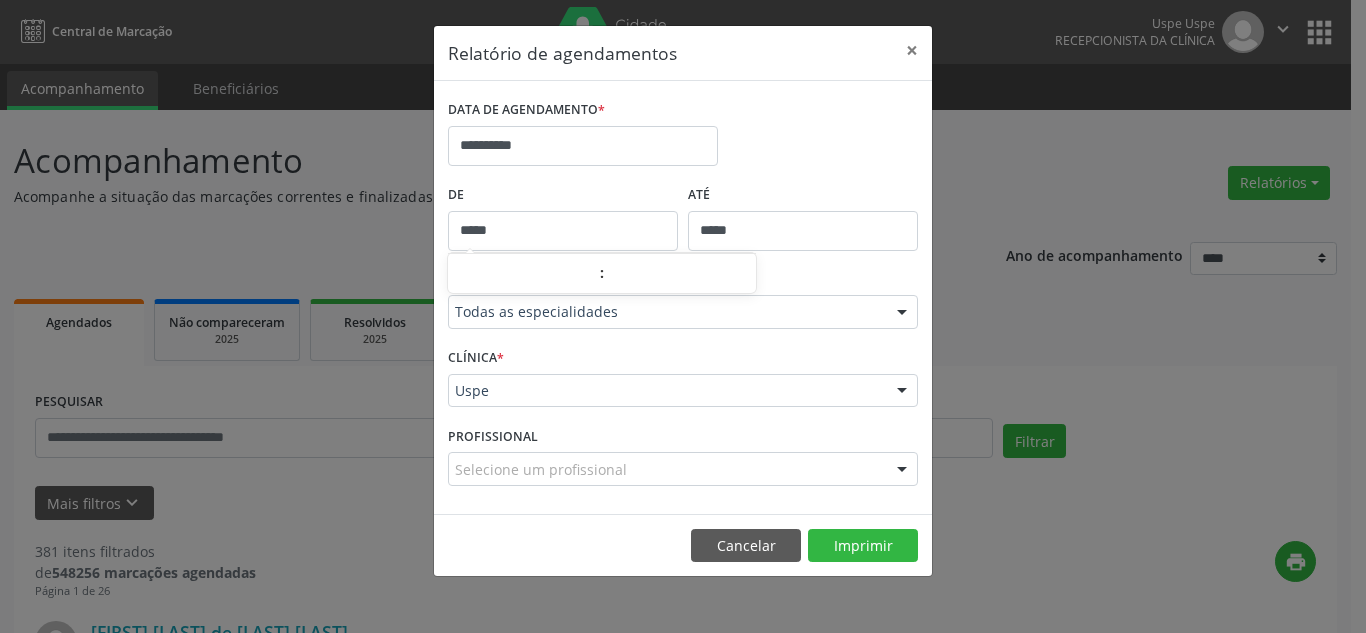 click on "*****" at bounding box center (563, 231) 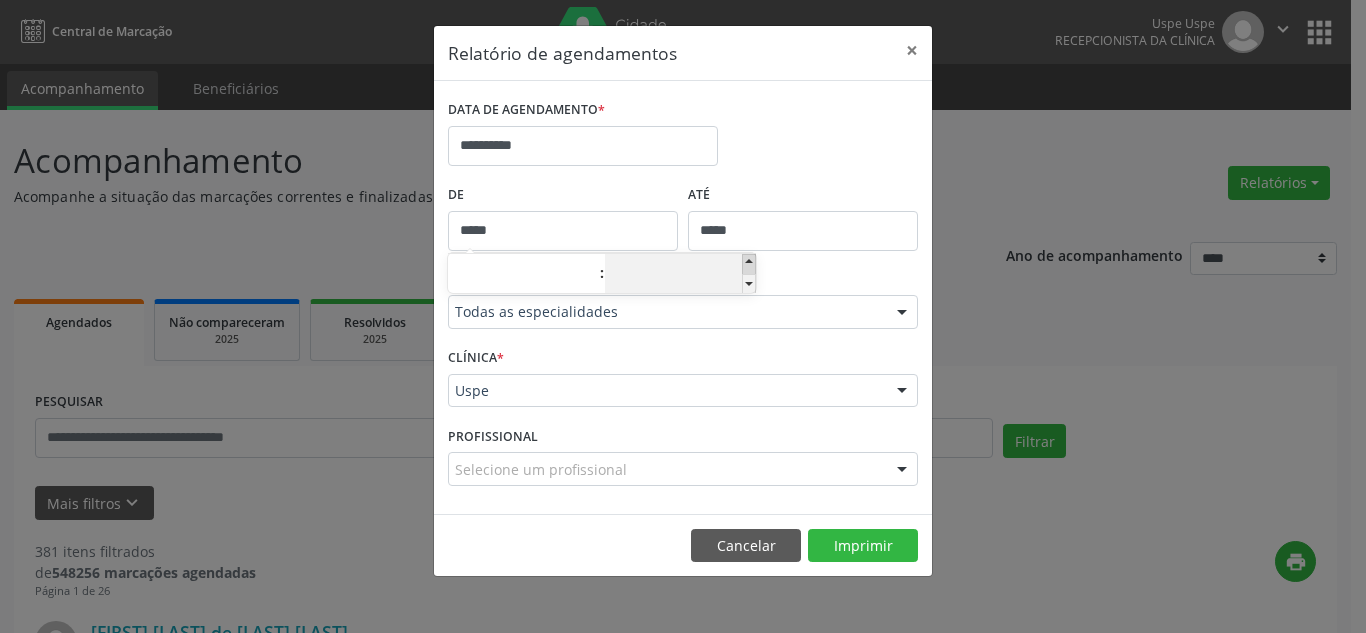 click at bounding box center (749, 264) 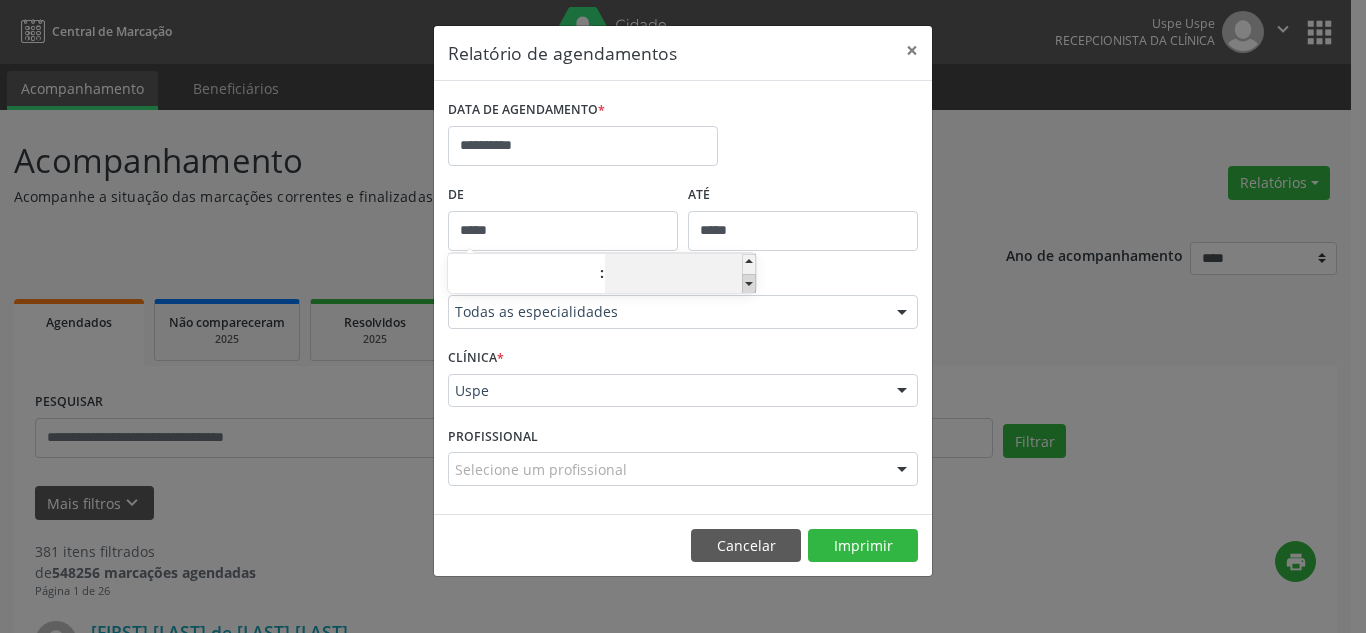 click at bounding box center (749, 284) 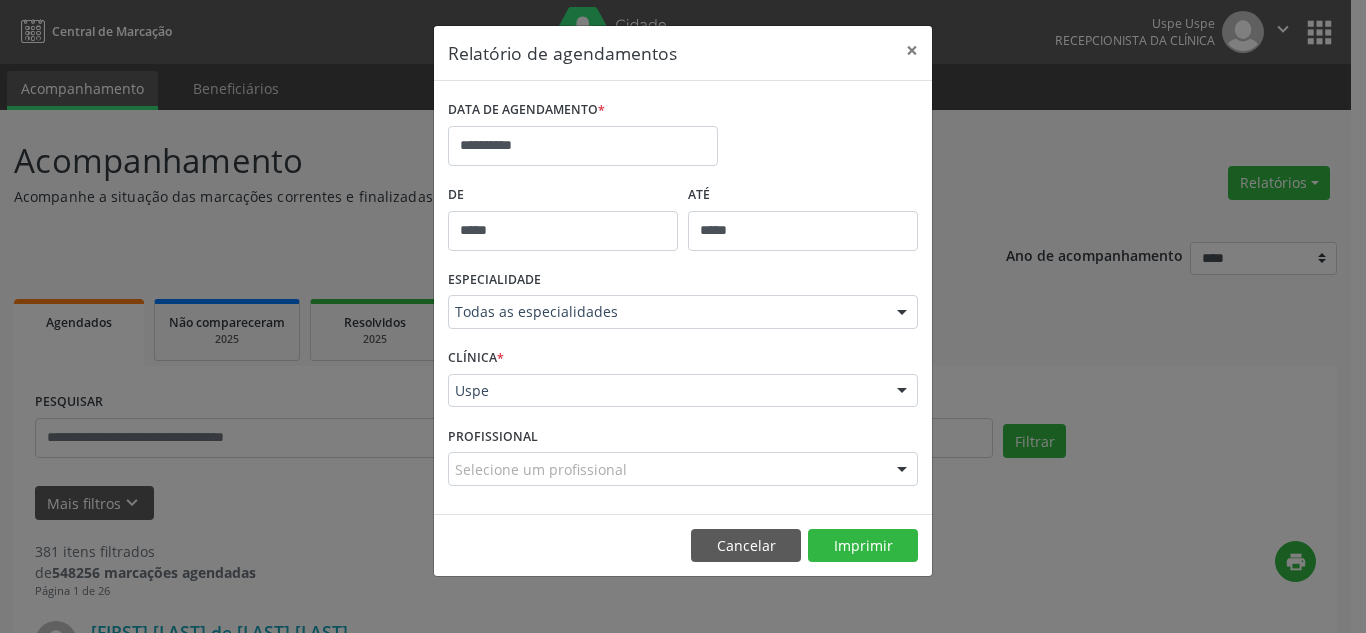 click on "ATÉ" at bounding box center (803, 195) 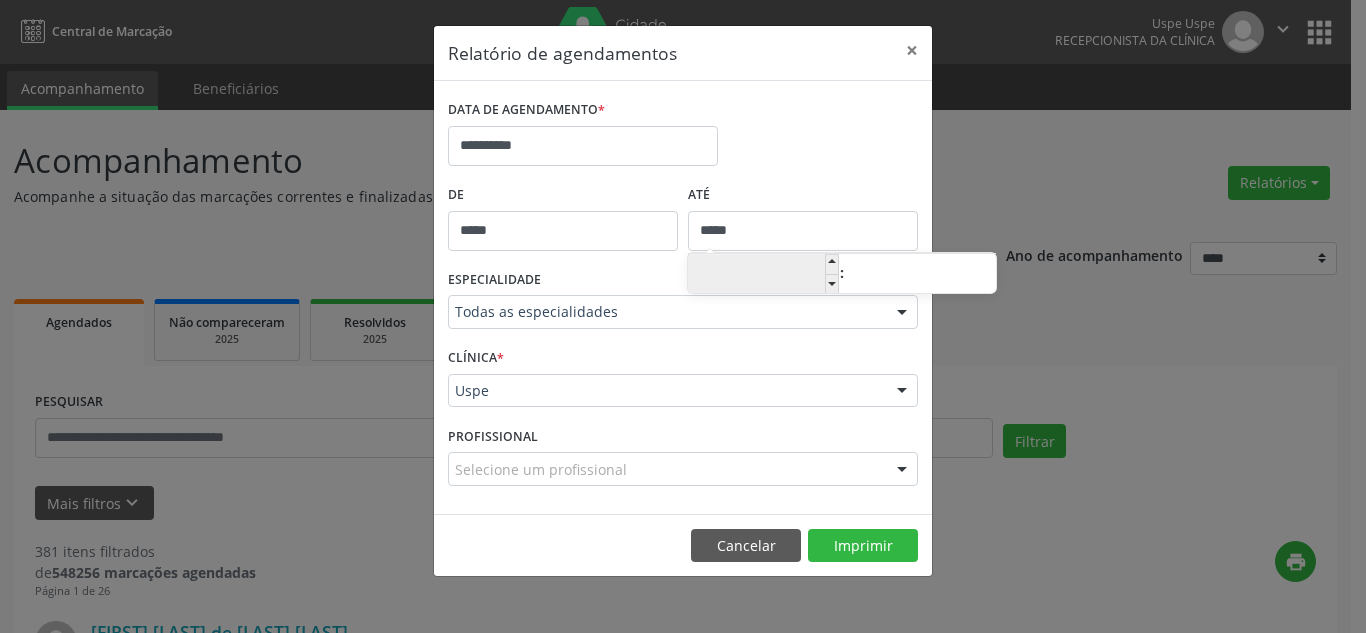 click on "*****" at bounding box center [803, 231] 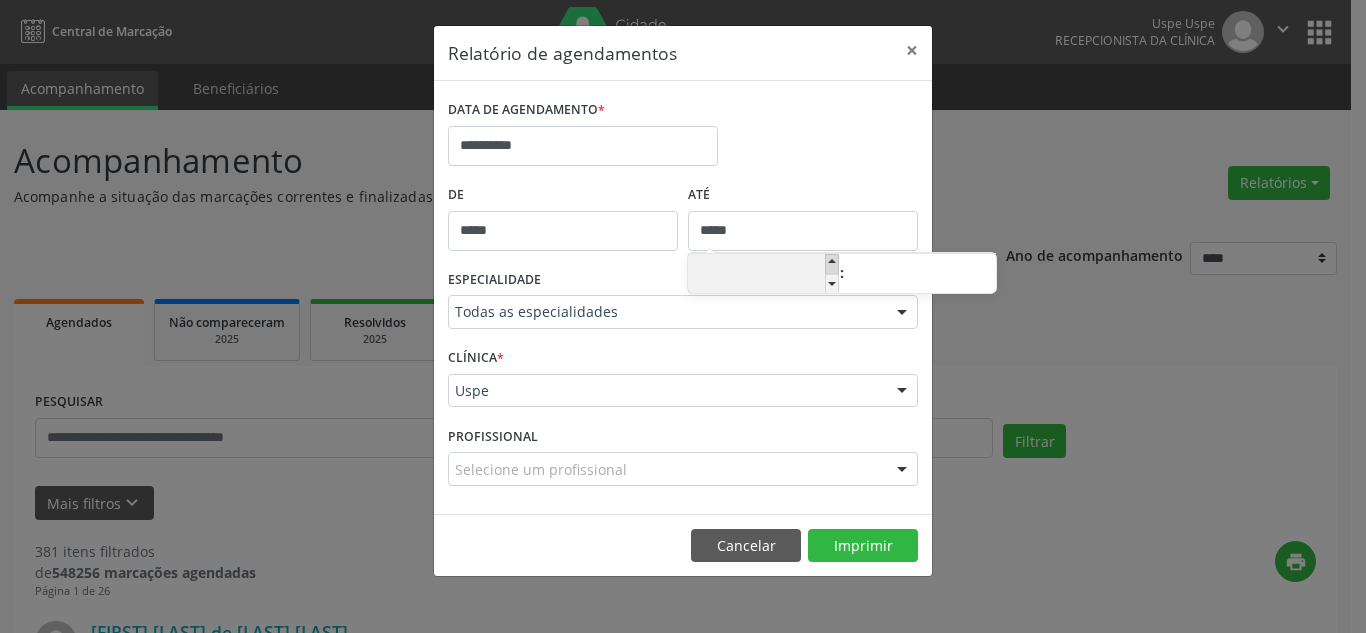 click at bounding box center (832, 264) 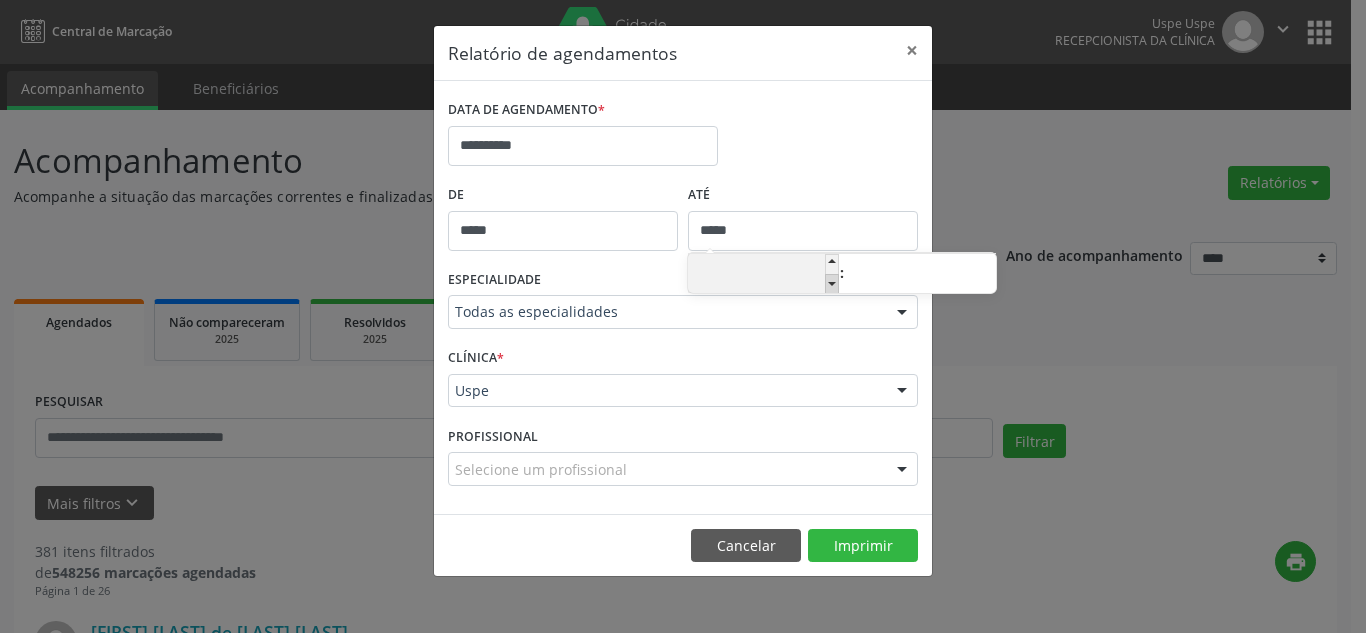 click at bounding box center (832, 284) 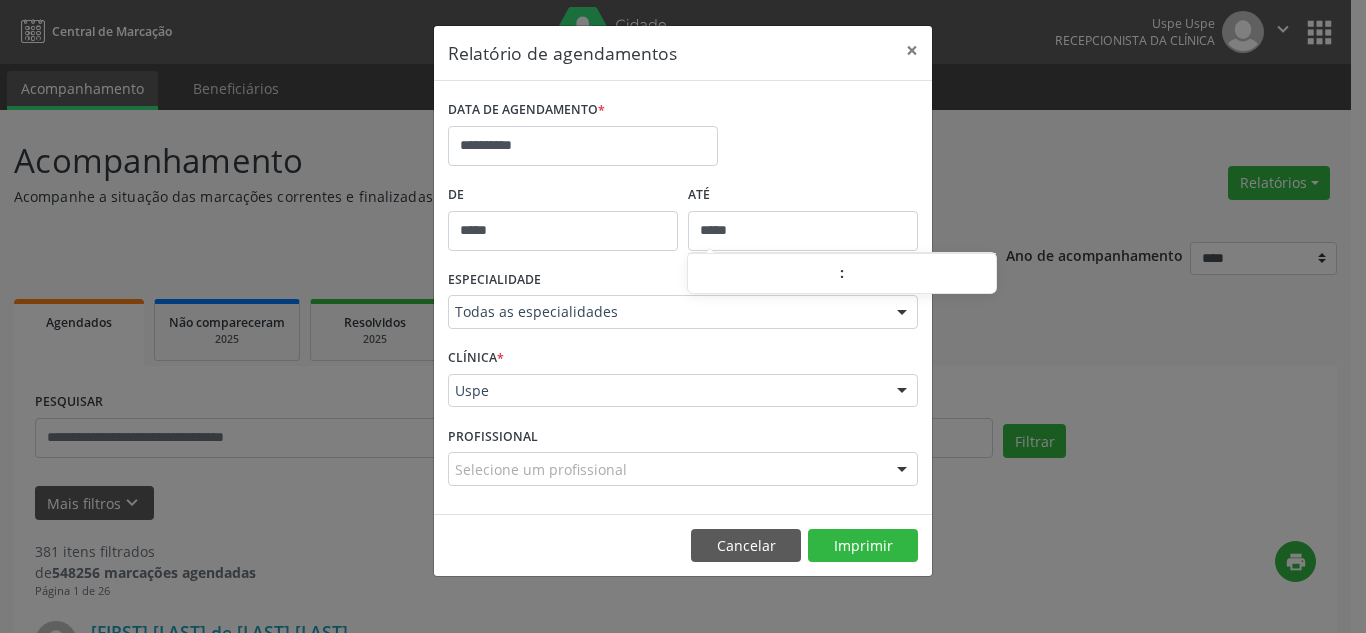 click on "**********" at bounding box center [683, 137] 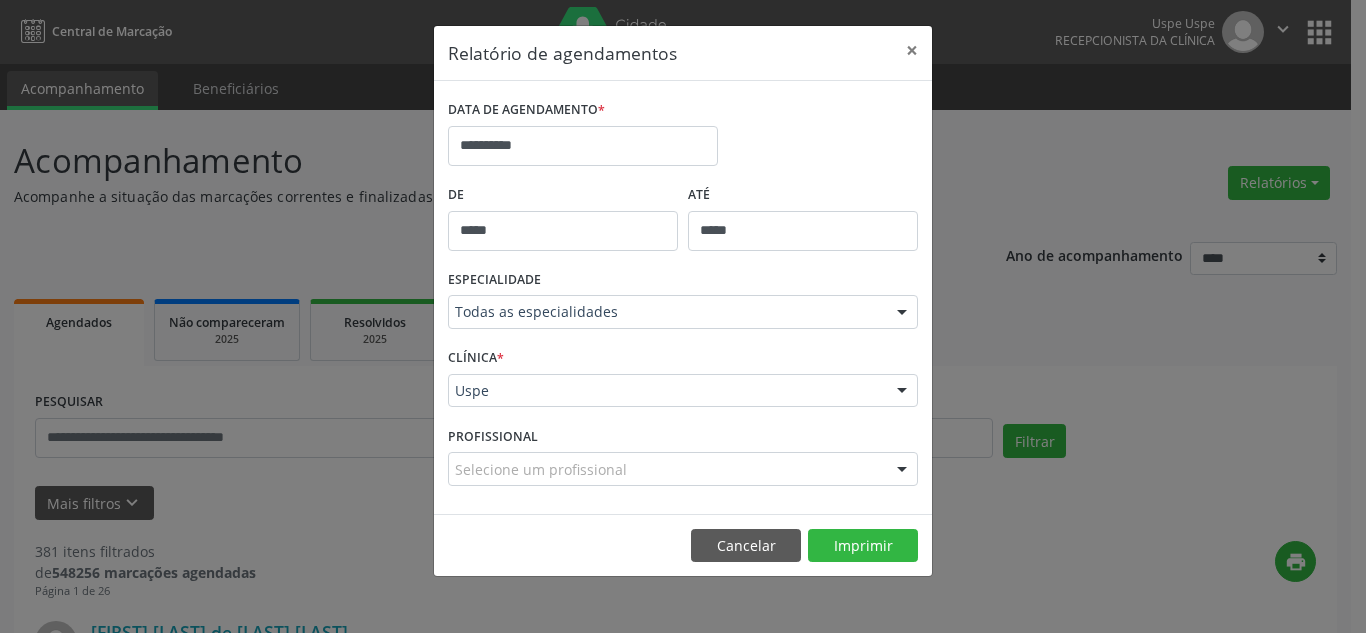 click on "*****" at bounding box center (803, 231) 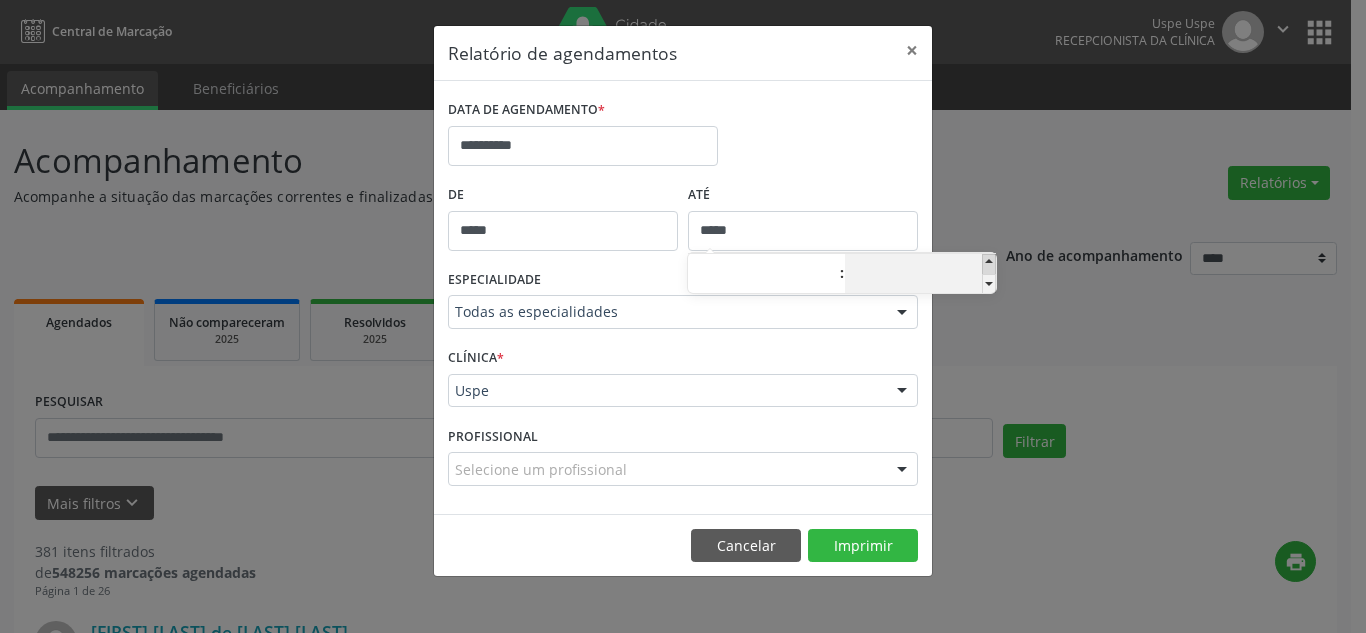click at bounding box center (989, 264) 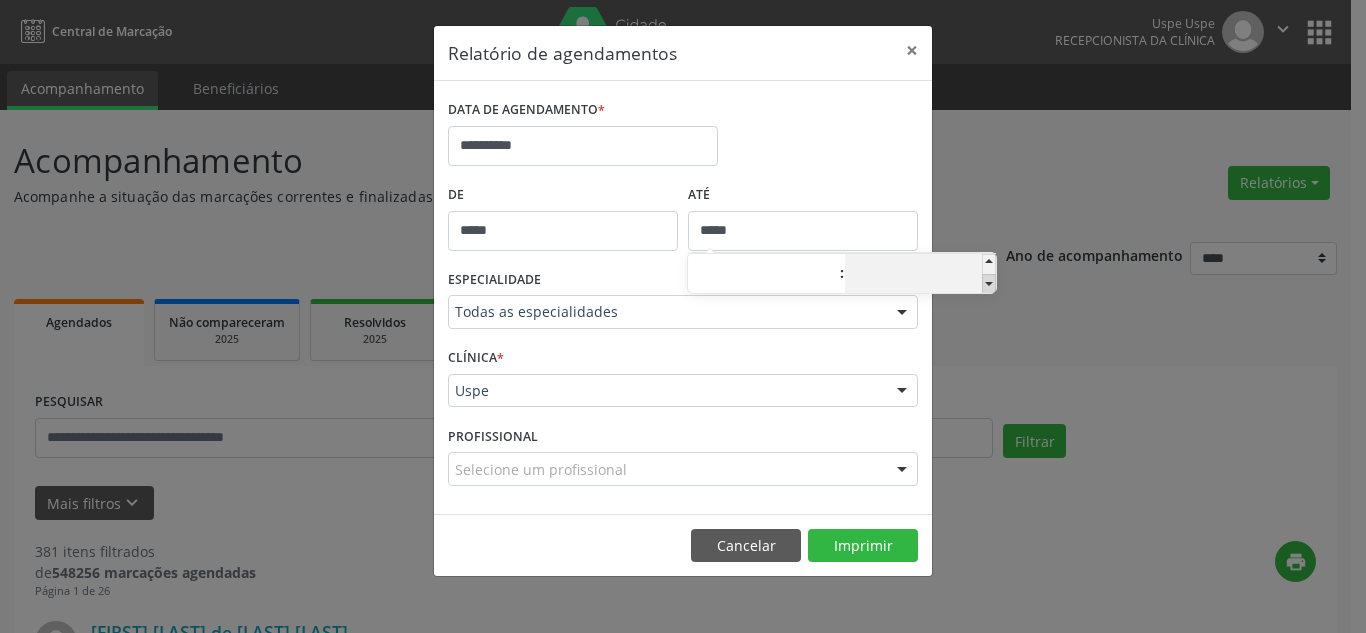 click at bounding box center [989, 284] 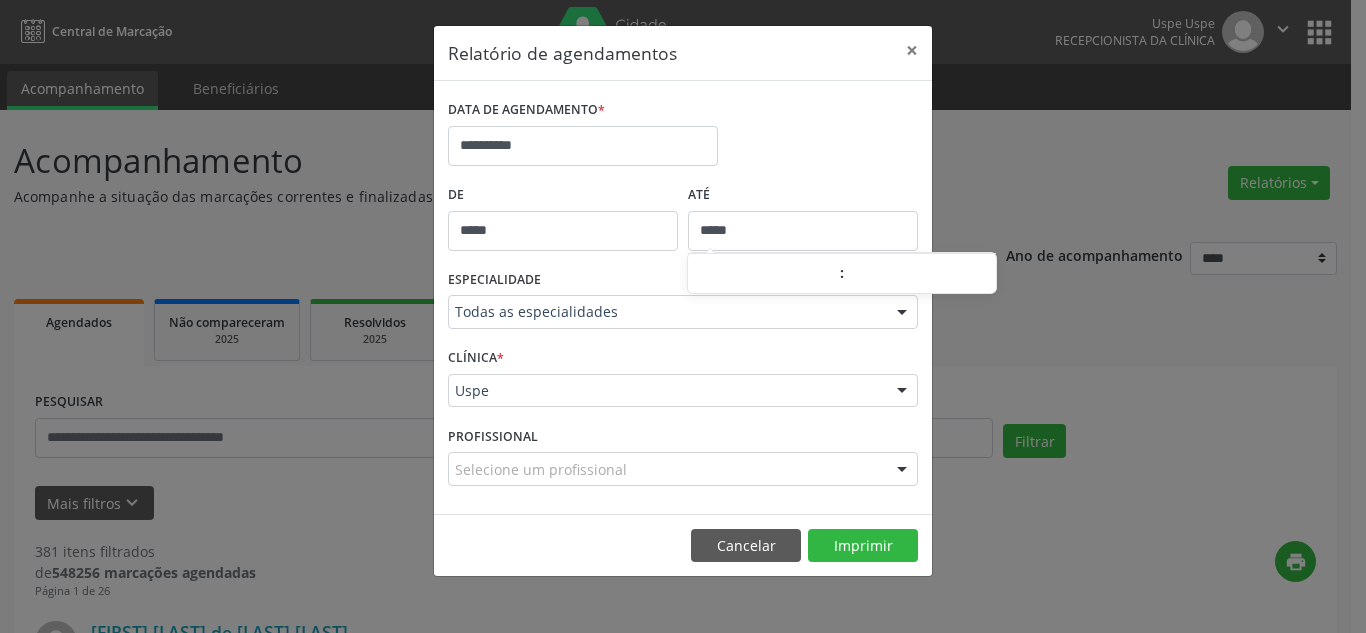 click on "**********" at bounding box center (683, 137) 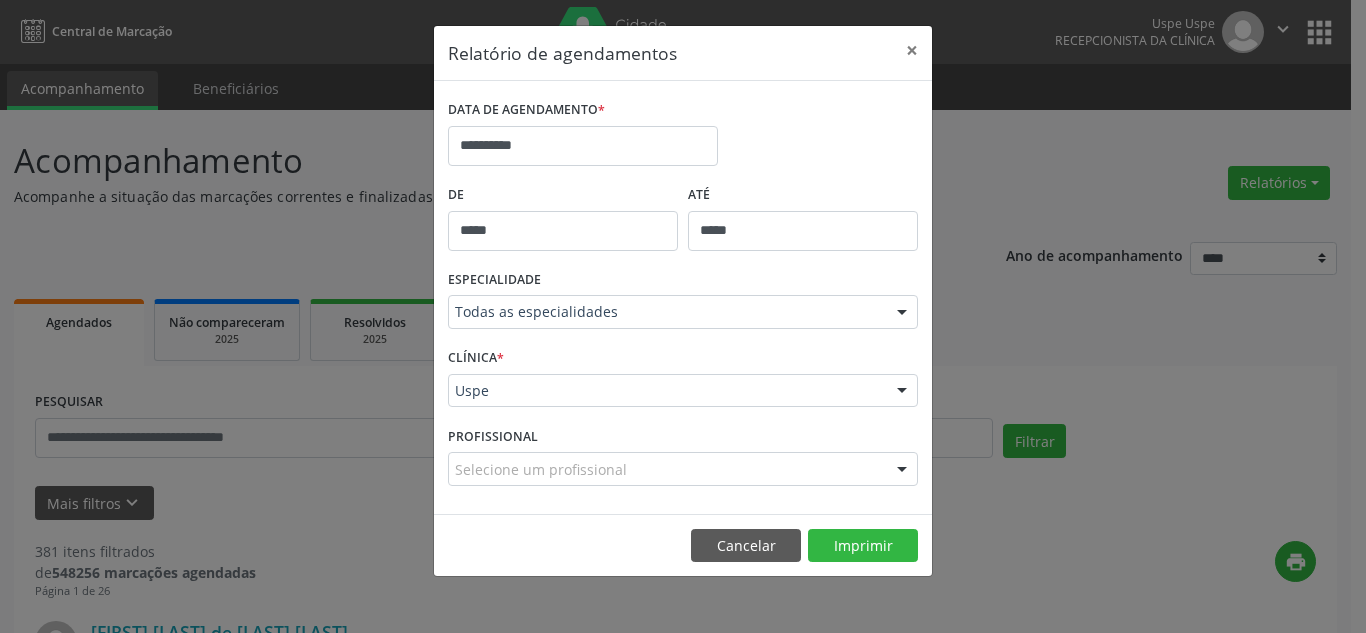 click on "*****" at bounding box center (803, 231) 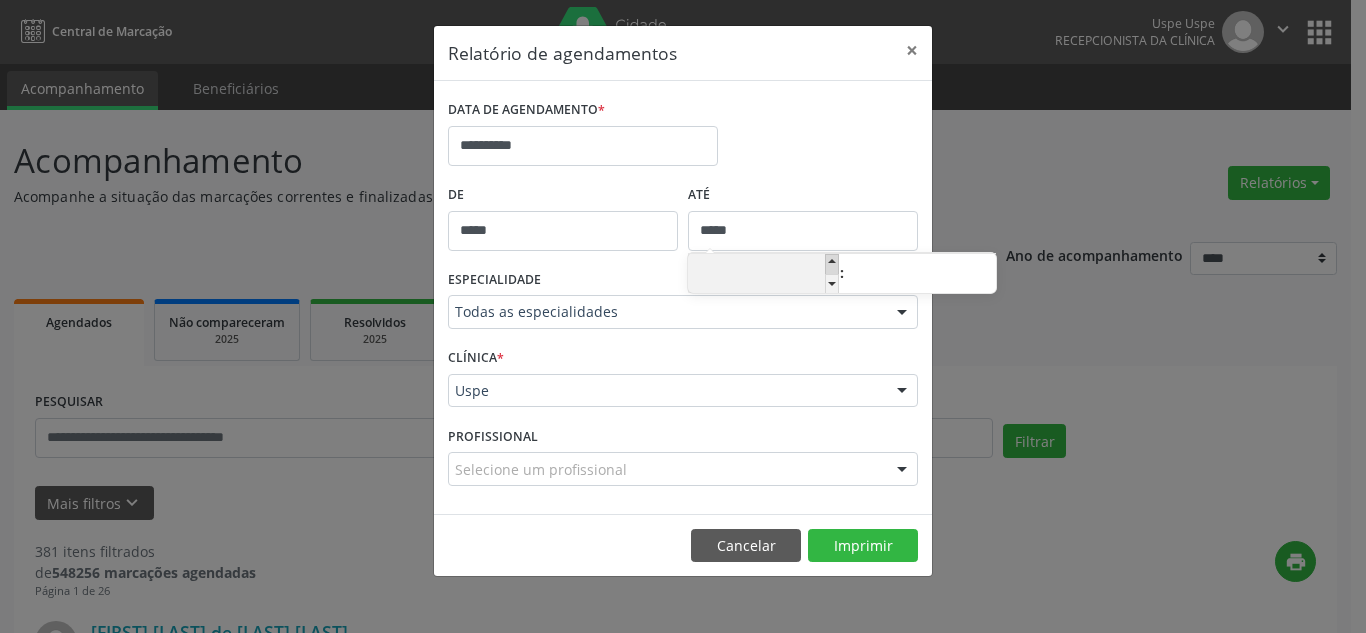 click at bounding box center [832, 264] 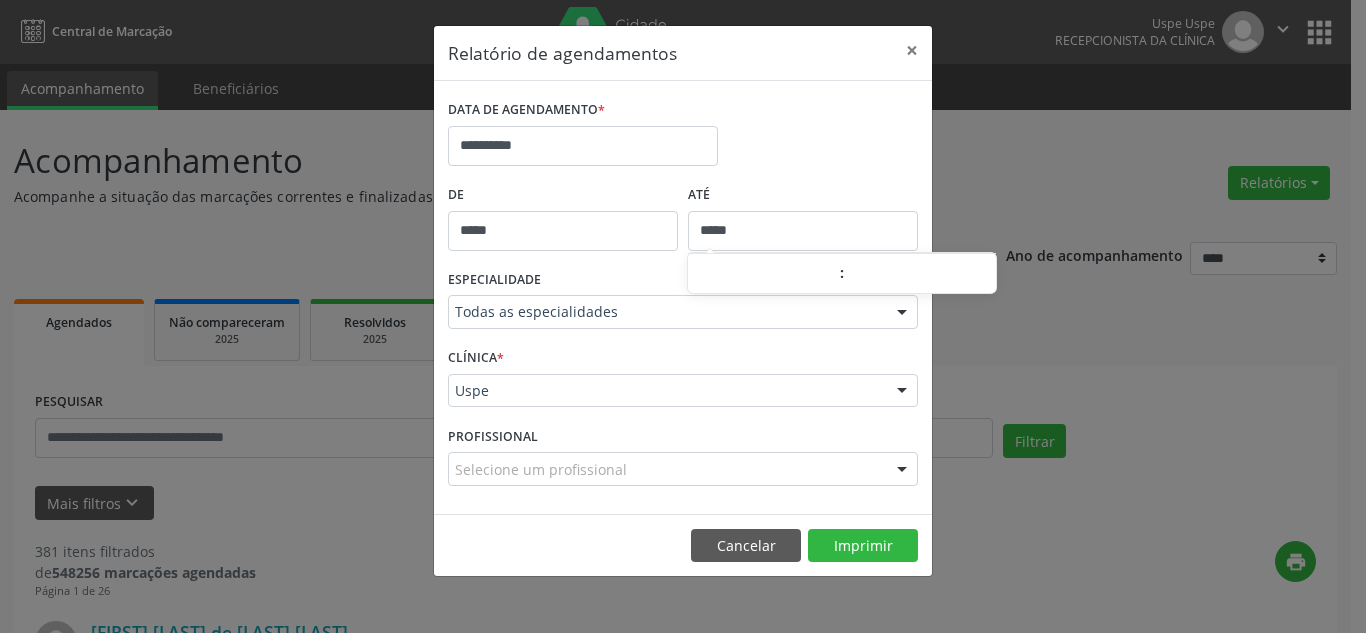 click on "**********" at bounding box center [683, 137] 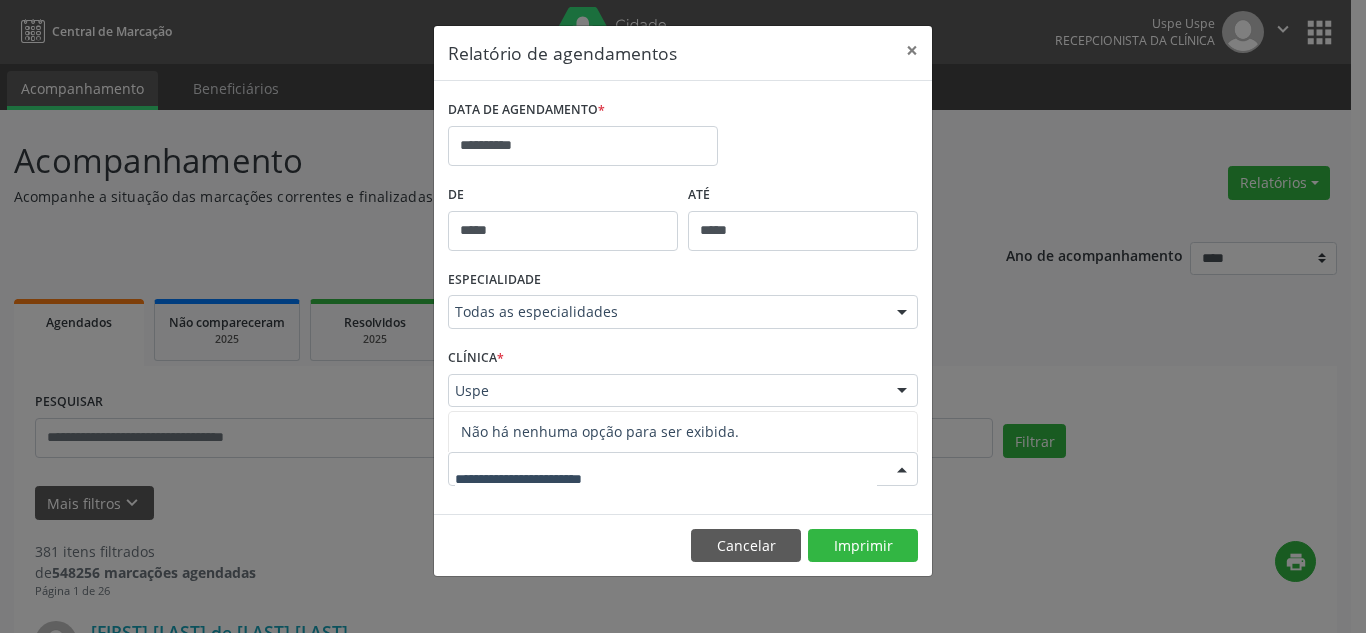 click at bounding box center (902, 470) 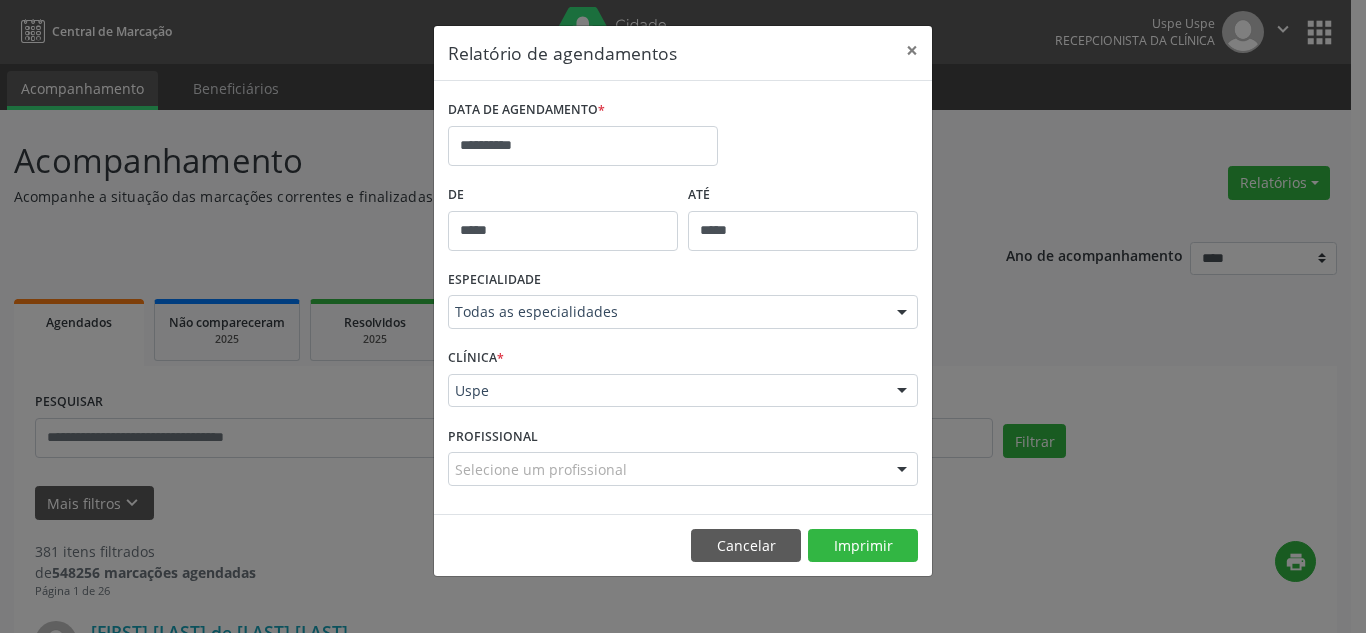 click on "**********" at bounding box center (683, 137) 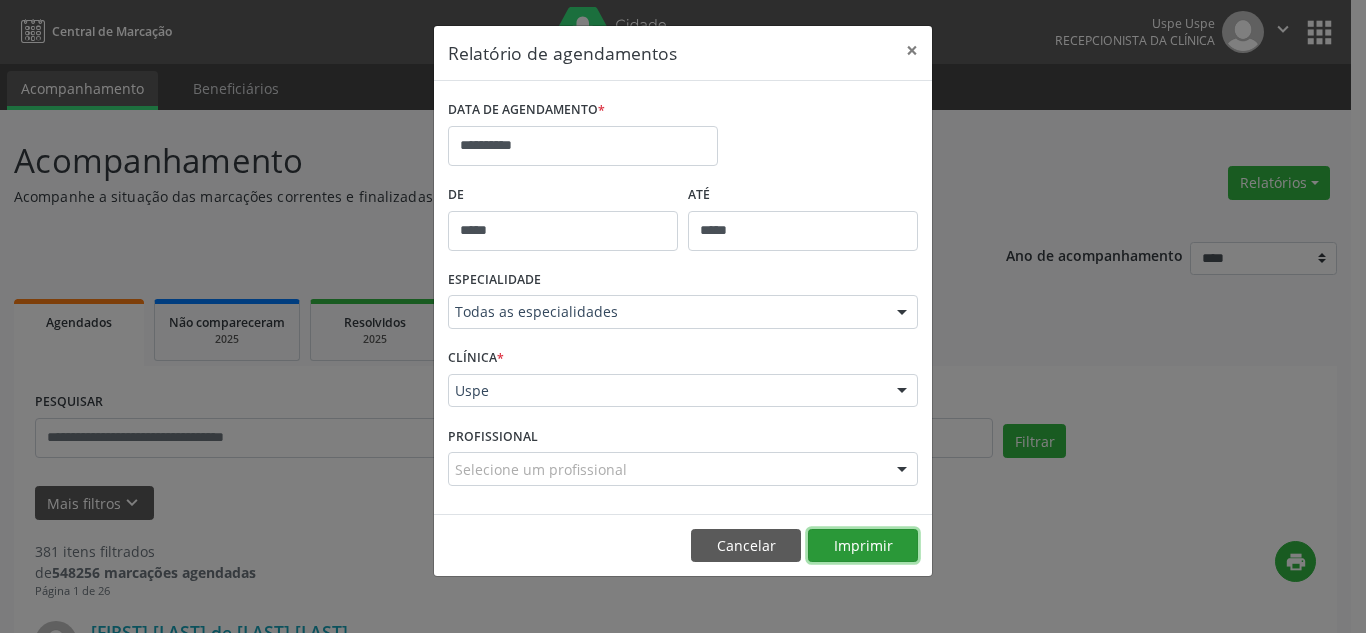 click on "Imprimir" at bounding box center [863, 546] 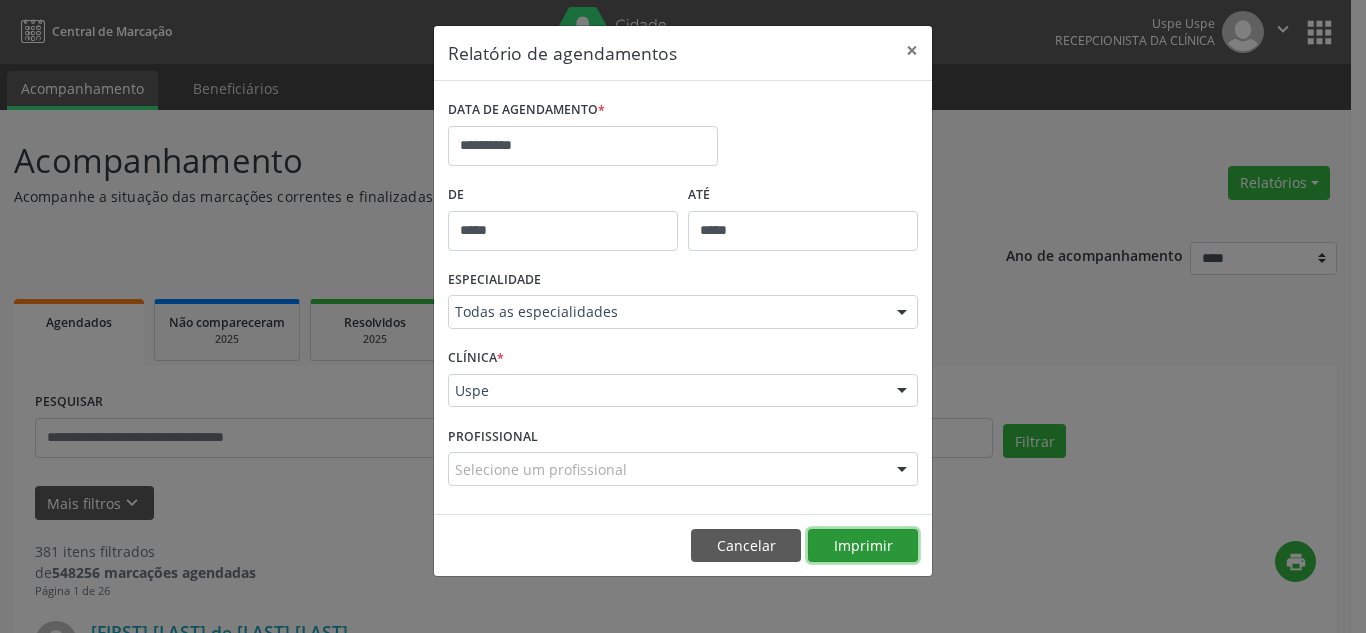 type 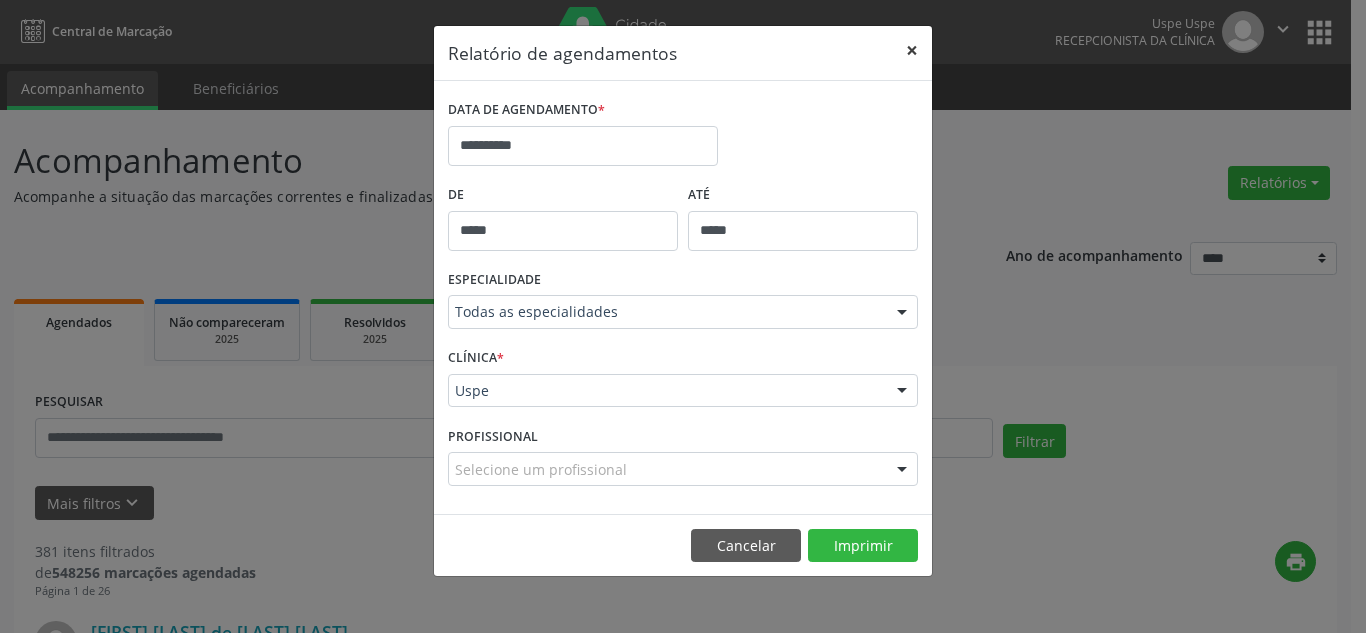 click on "×" at bounding box center (912, 50) 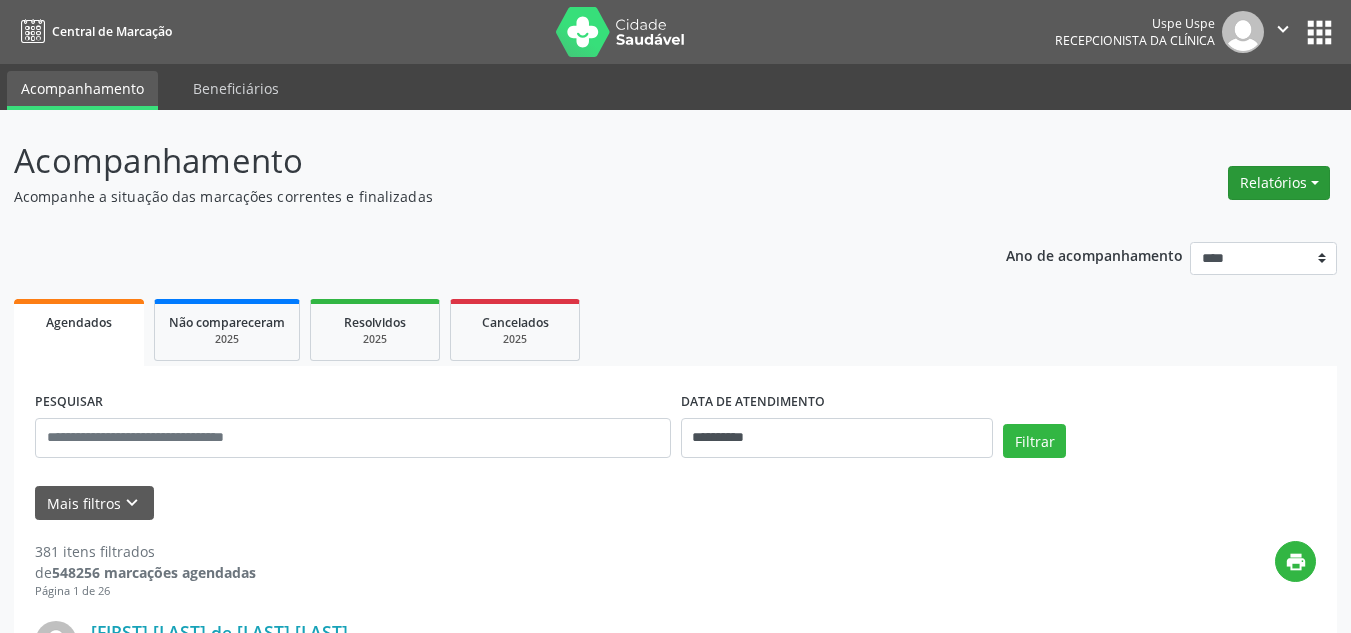 click on "Relatórios" at bounding box center [1279, 183] 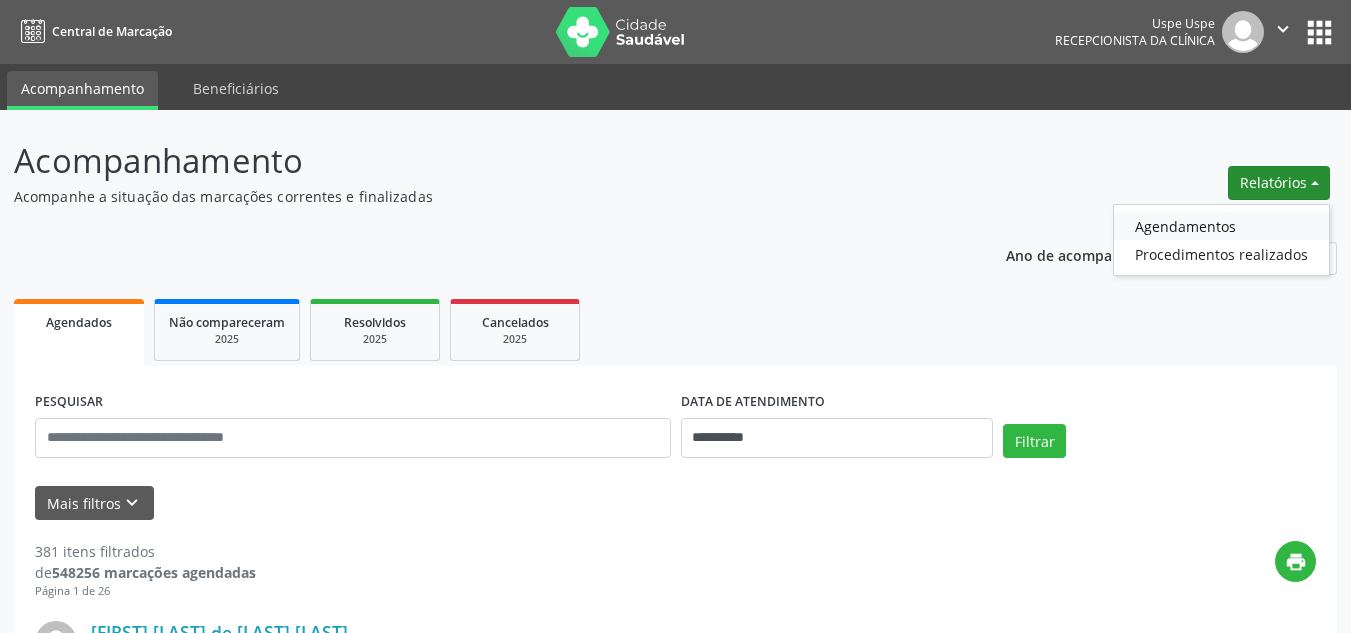 click on "Agendamentos" at bounding box center [1221, 226] 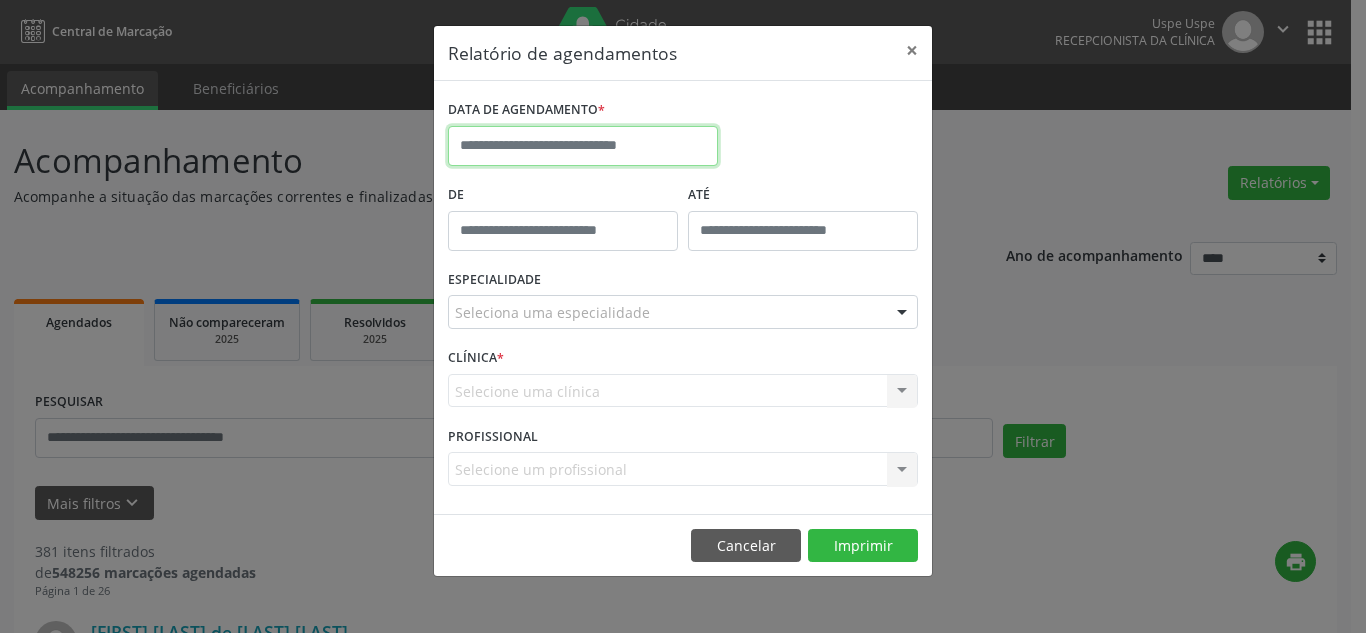 click at bounding box center [583, 146] 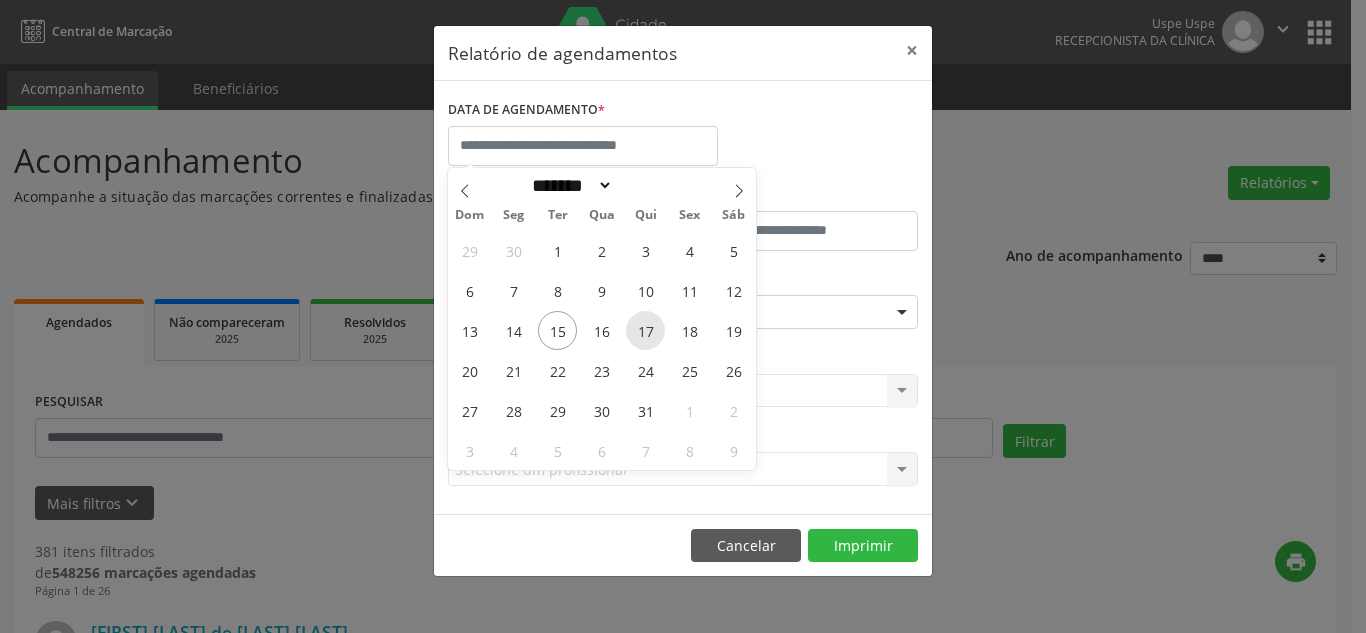 click on "17" at bounding box center [645, 330] 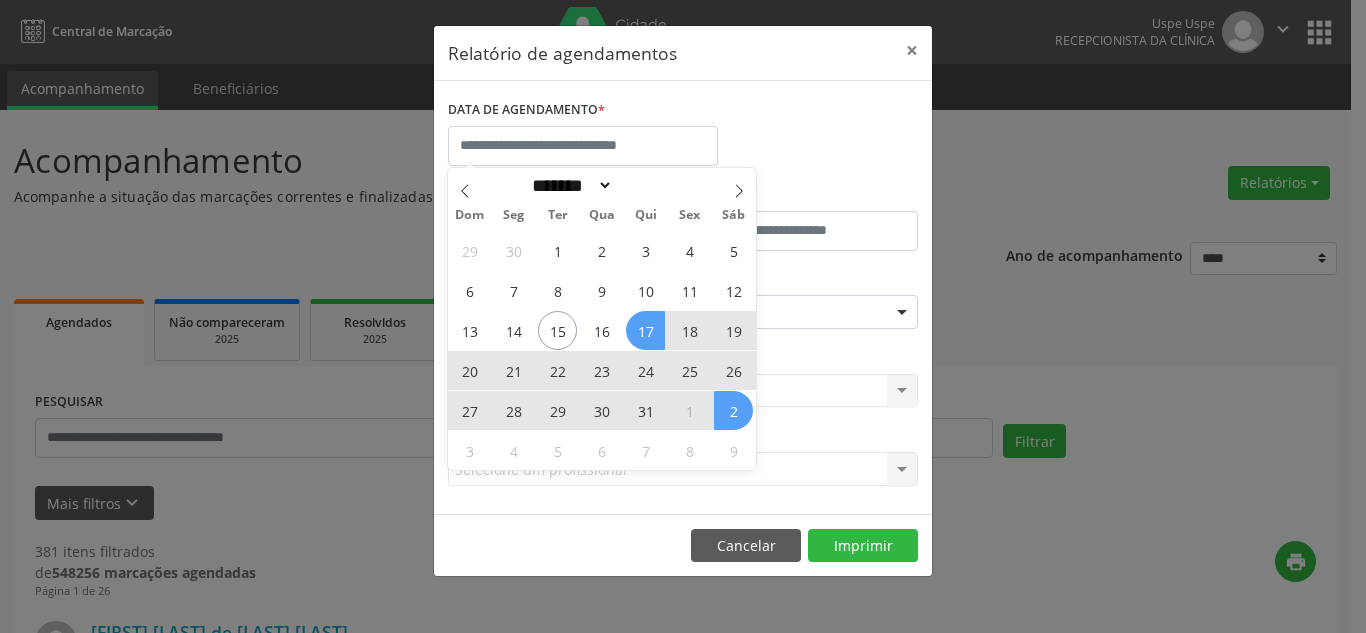 click on "DATA DE AGENDAMENTO
*" at bounding box center (683, 137) 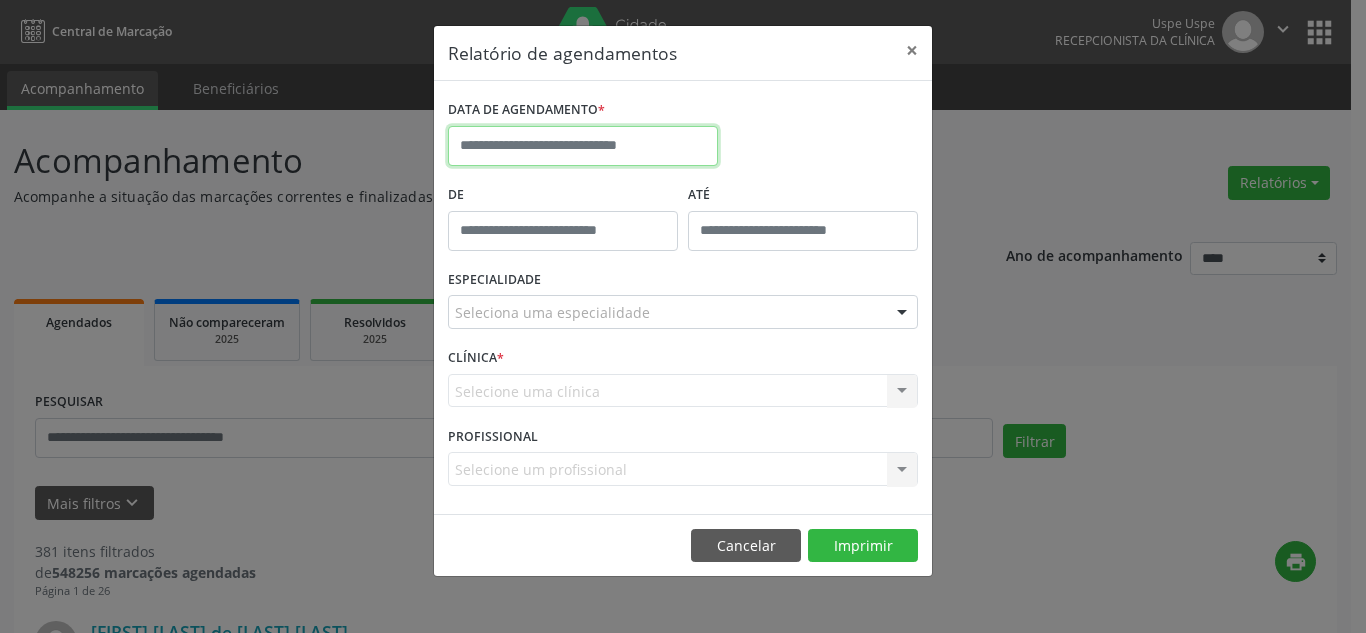 click at bounding box center [583, 146] 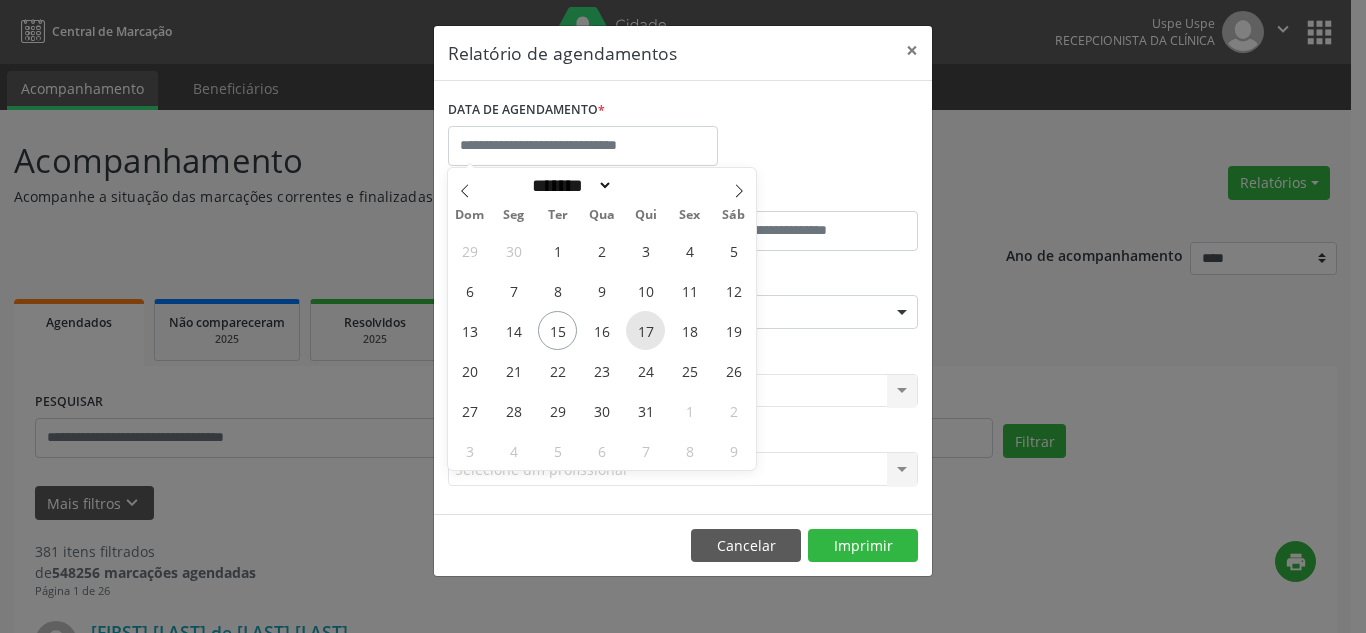click on "17" at bounding box center [645, 330] 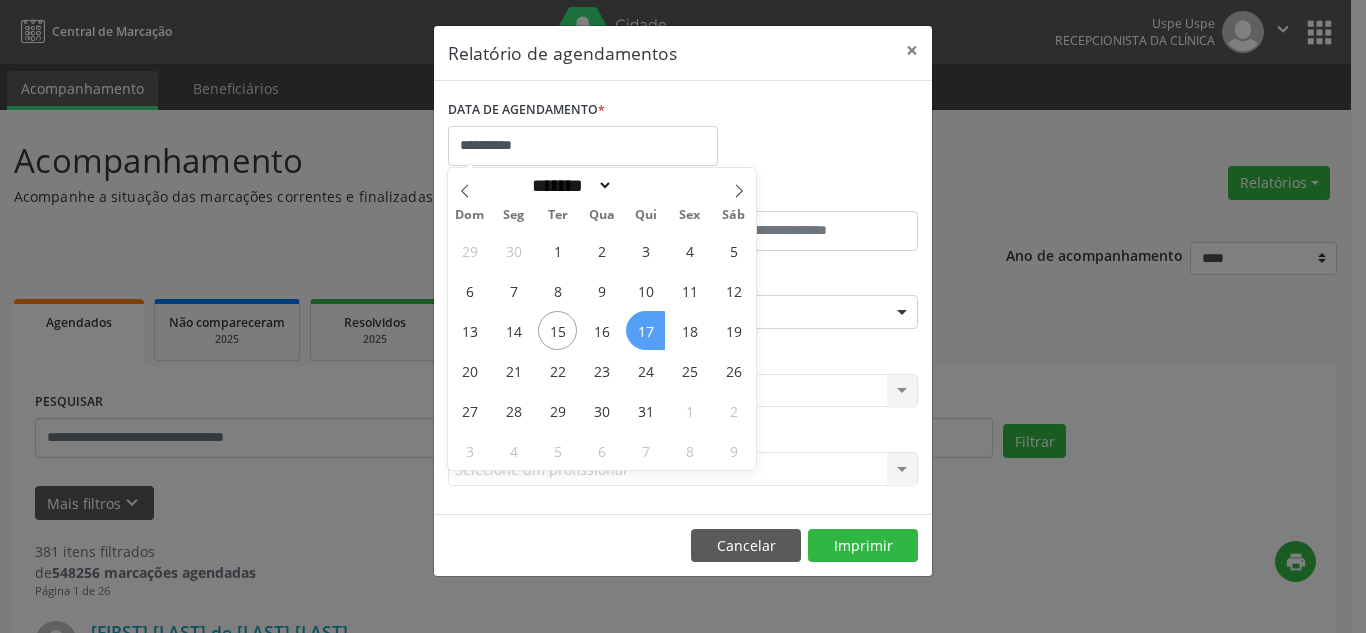 click on "17" at bounding box center (645, 330) 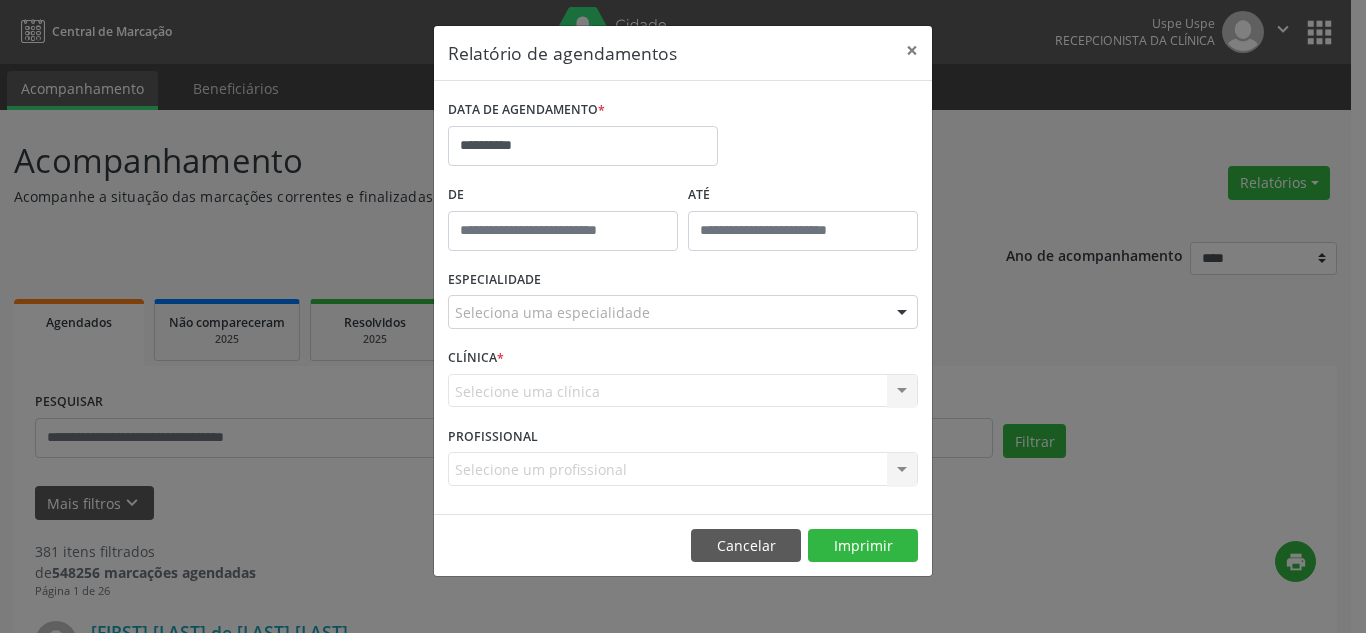click on "Selecione um profissional
Nenhum resultado encontrado para: "   "
Não há nenhuma opção para ser exibida." at bounding box center [683, 469] 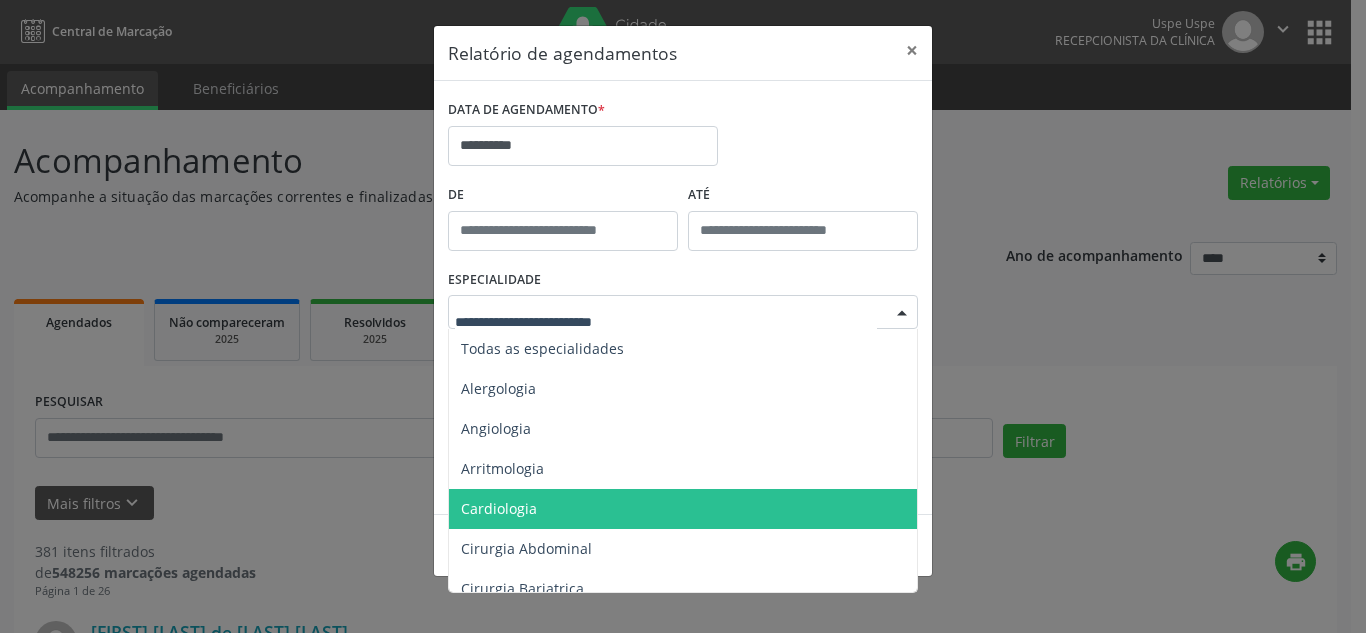click at bounding box center (902, 313) 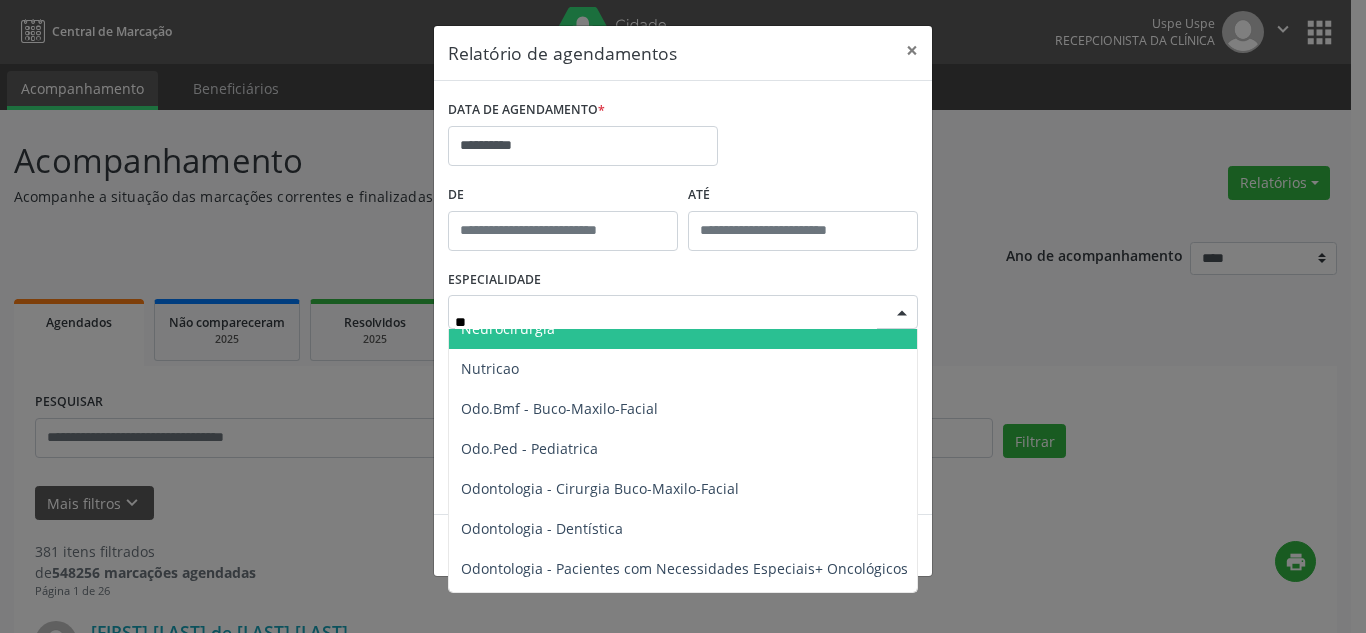 scroll, scrollTop: 817, scrollLeft: 0, axis: vertical 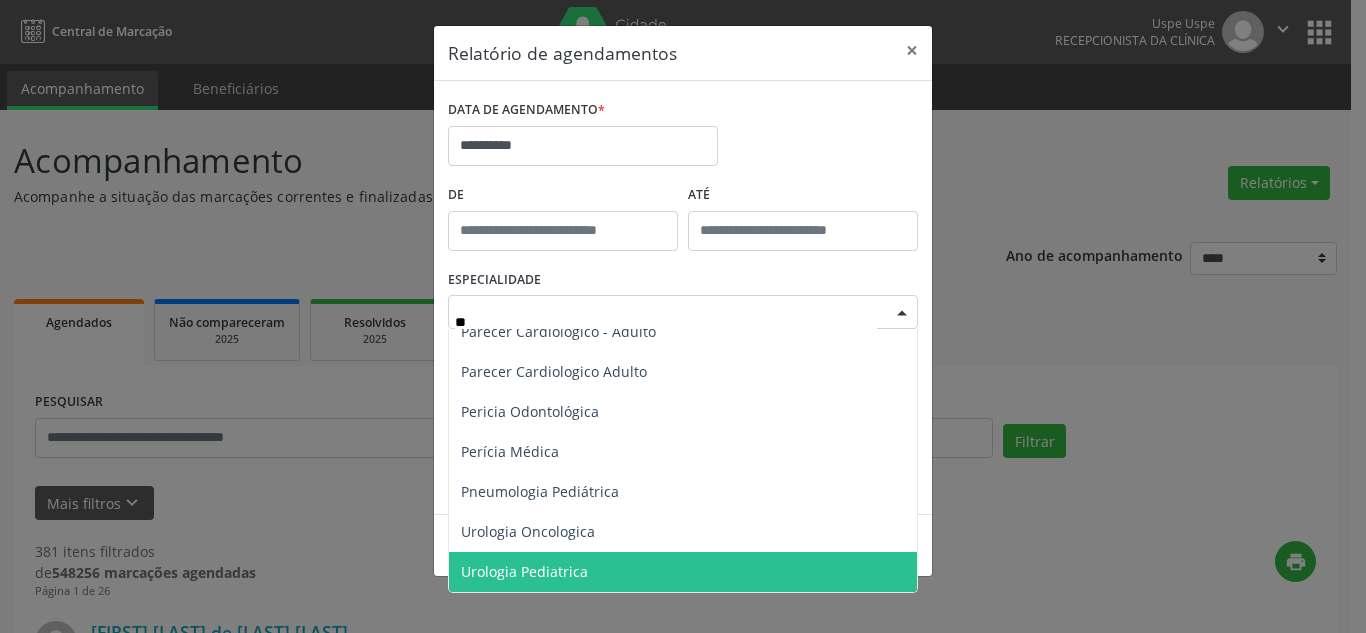 type on "***" 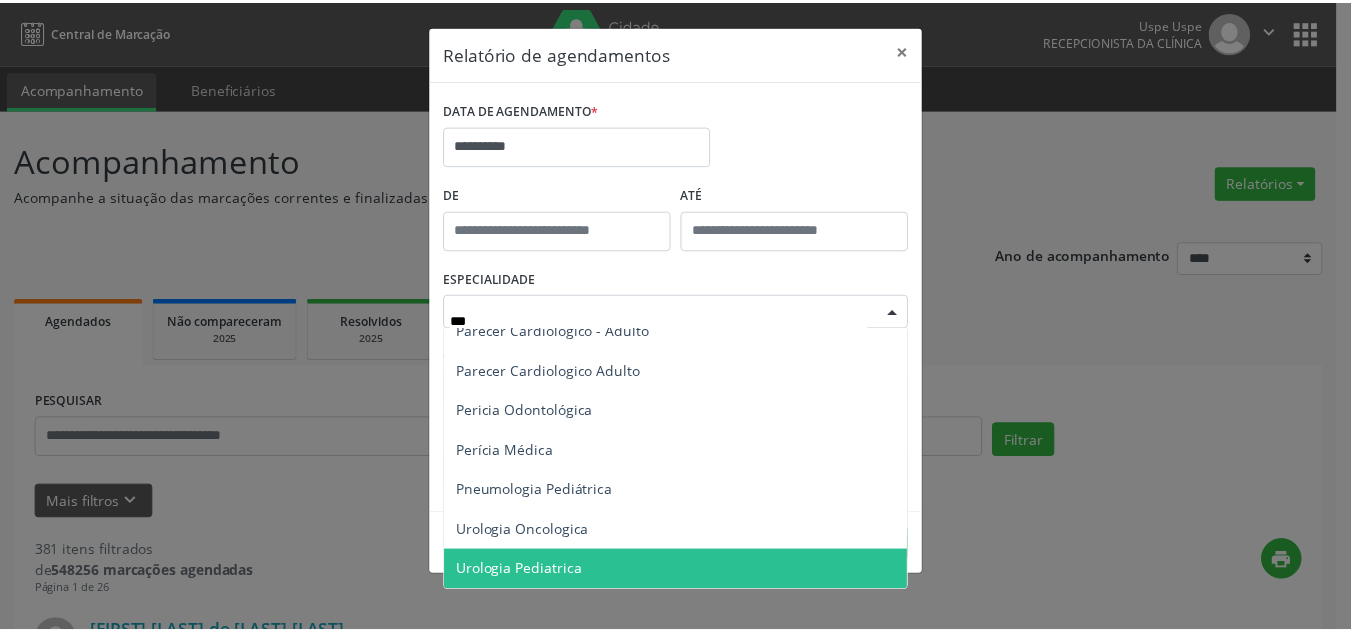 scroll, scrollTop: 0, scrollLeft: 0, axis: both 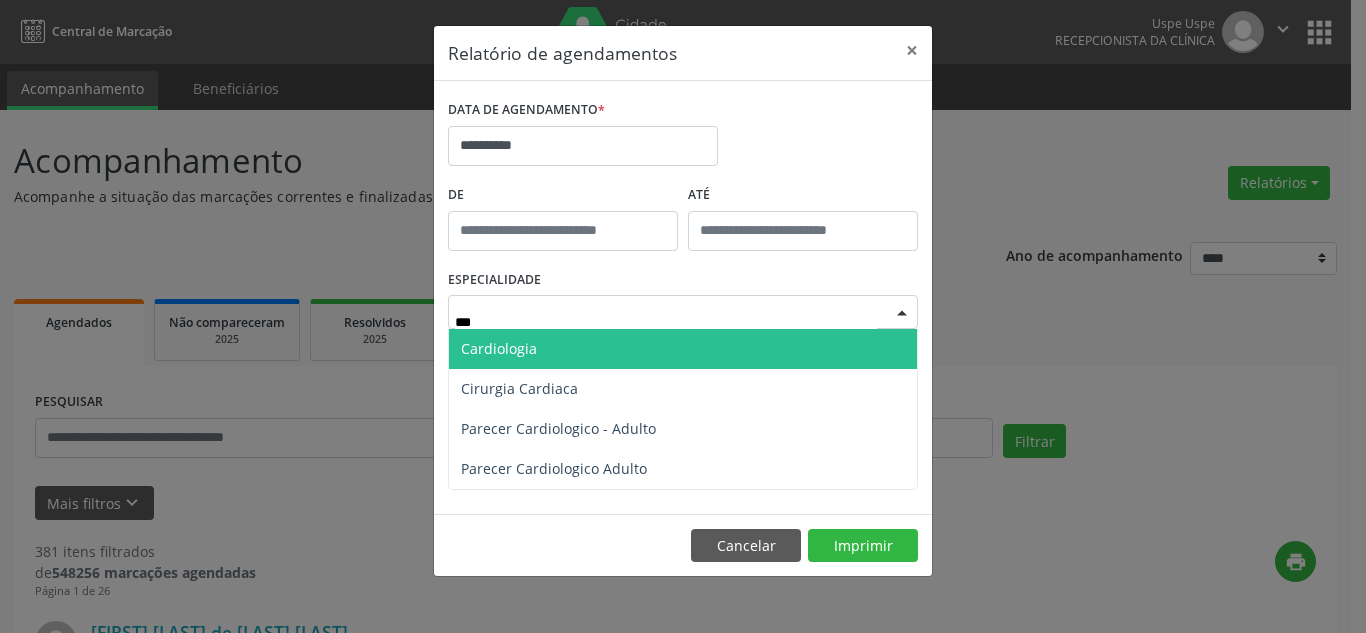 click on "Cardiologia" at bounding box center [499, 348] 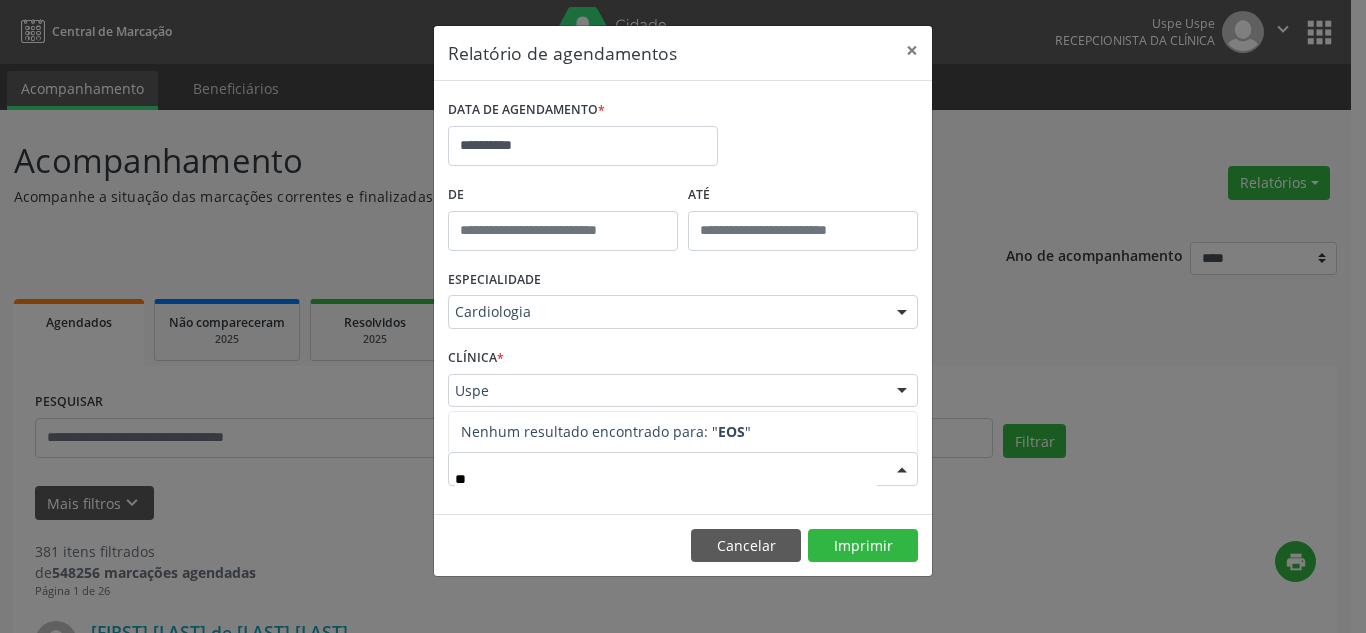 type on "*" 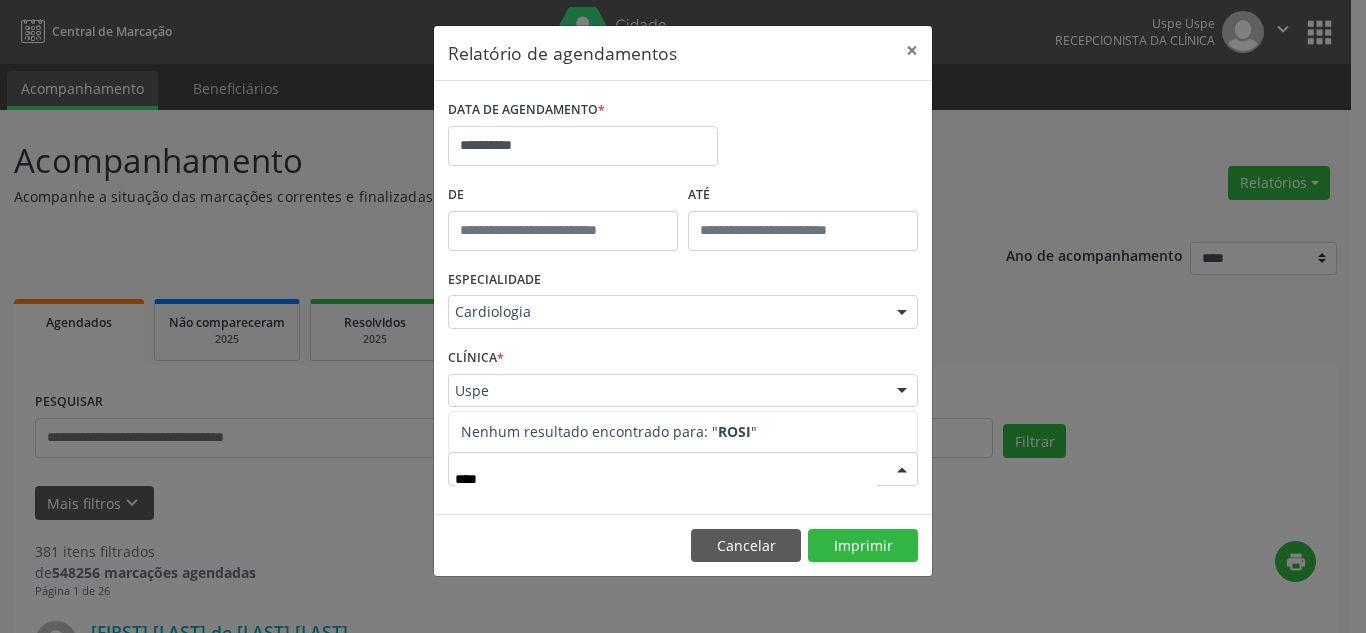 type on "****" 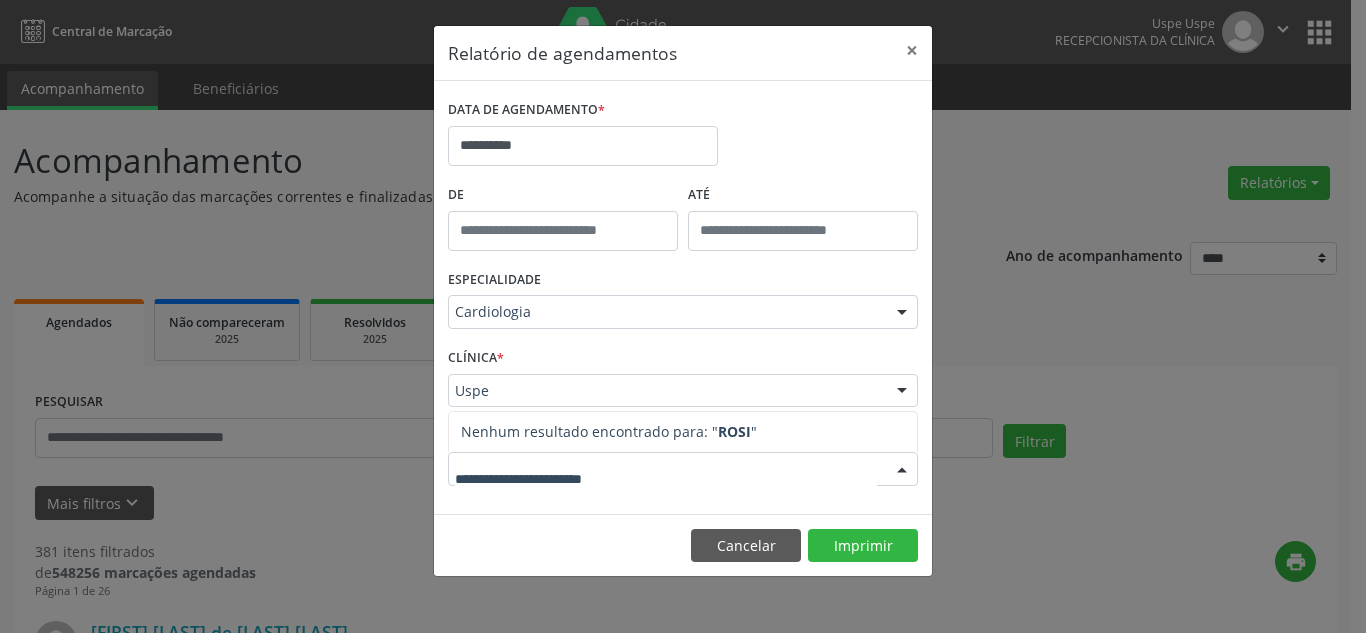 click at bounding box center [902, 470] 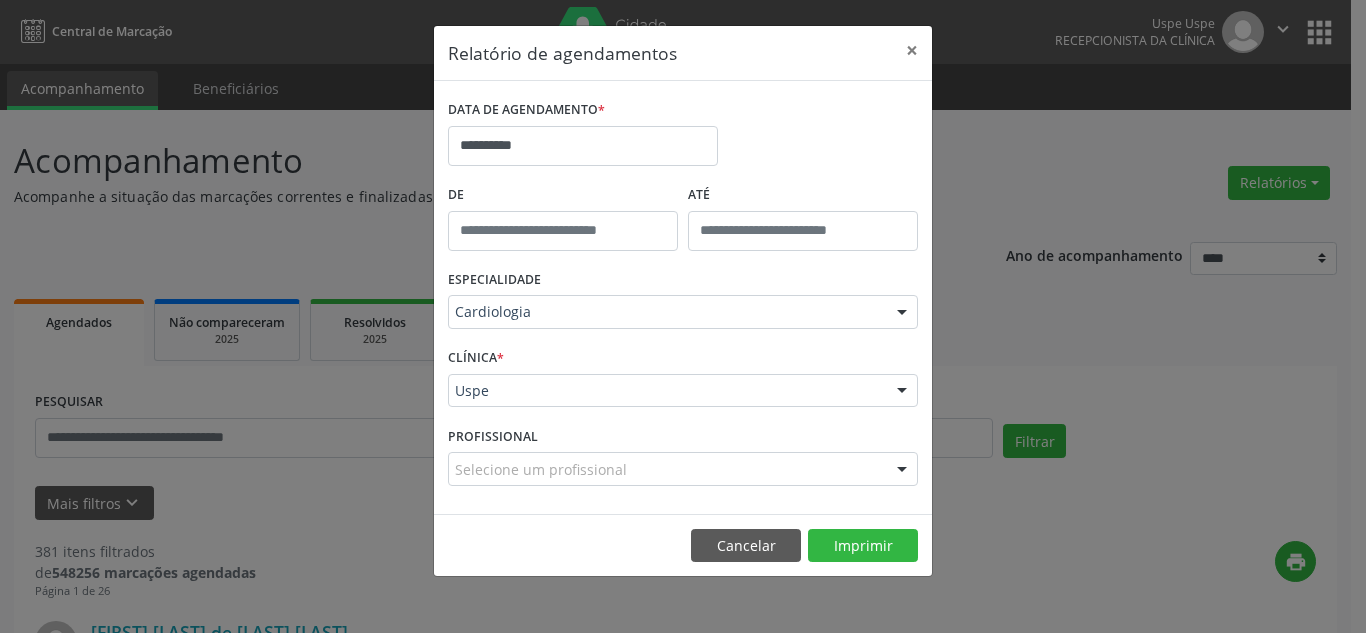 click at bounding box center (902, 470) 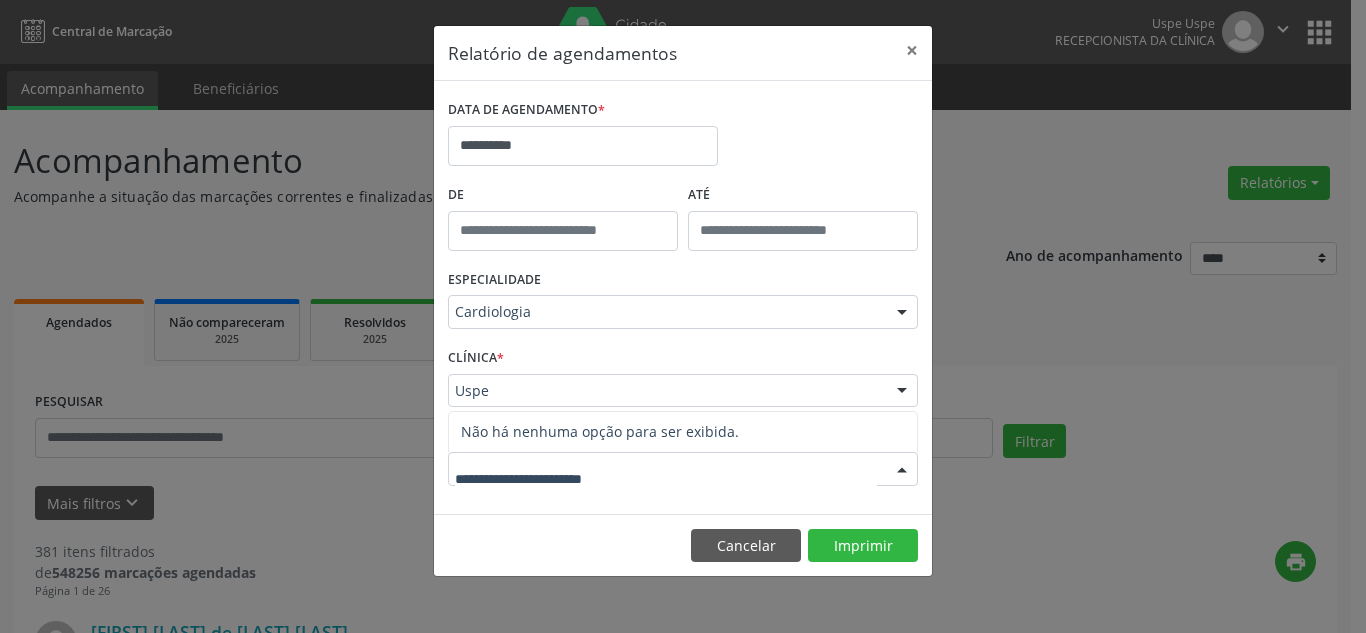 click at bounding box center [902, 470] 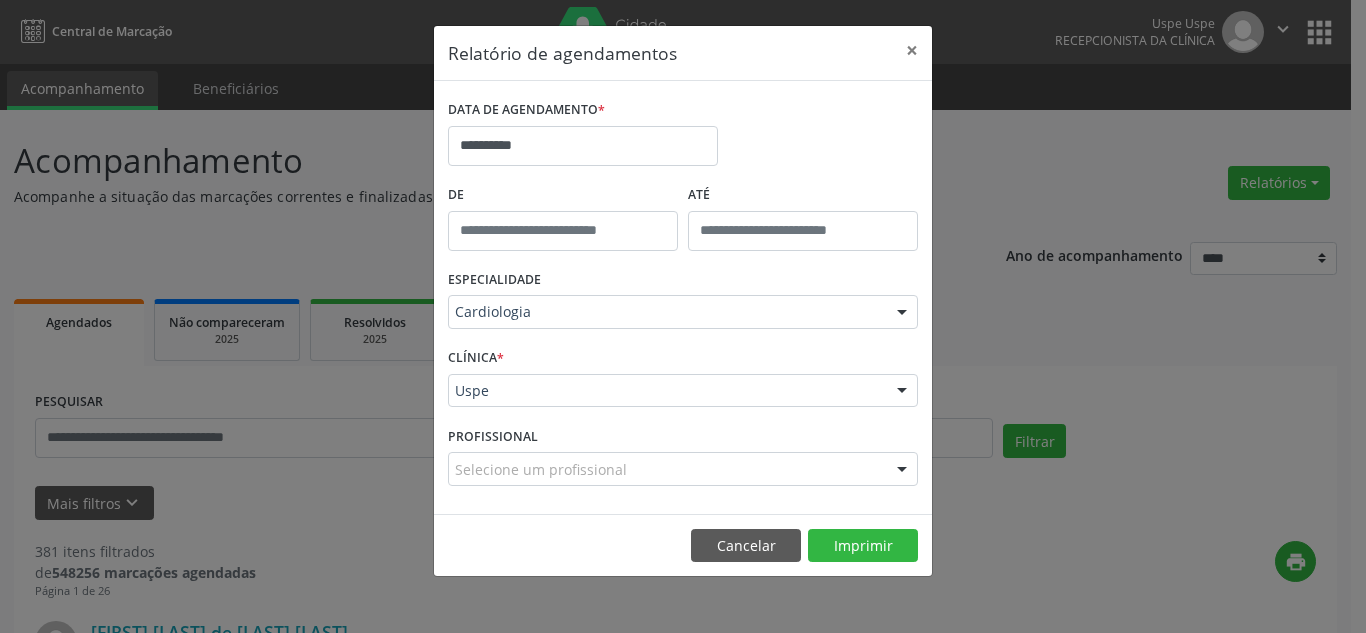 click at bounding box center [902, 470] 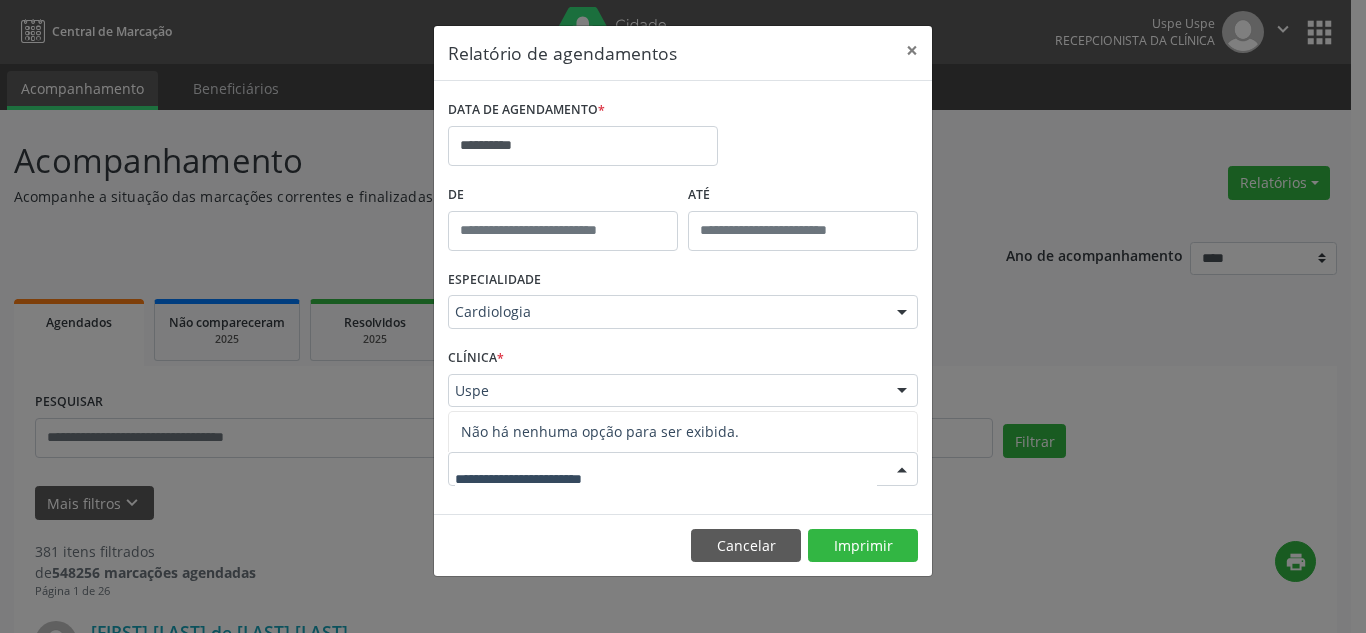 click at bounding box center (902, 470) 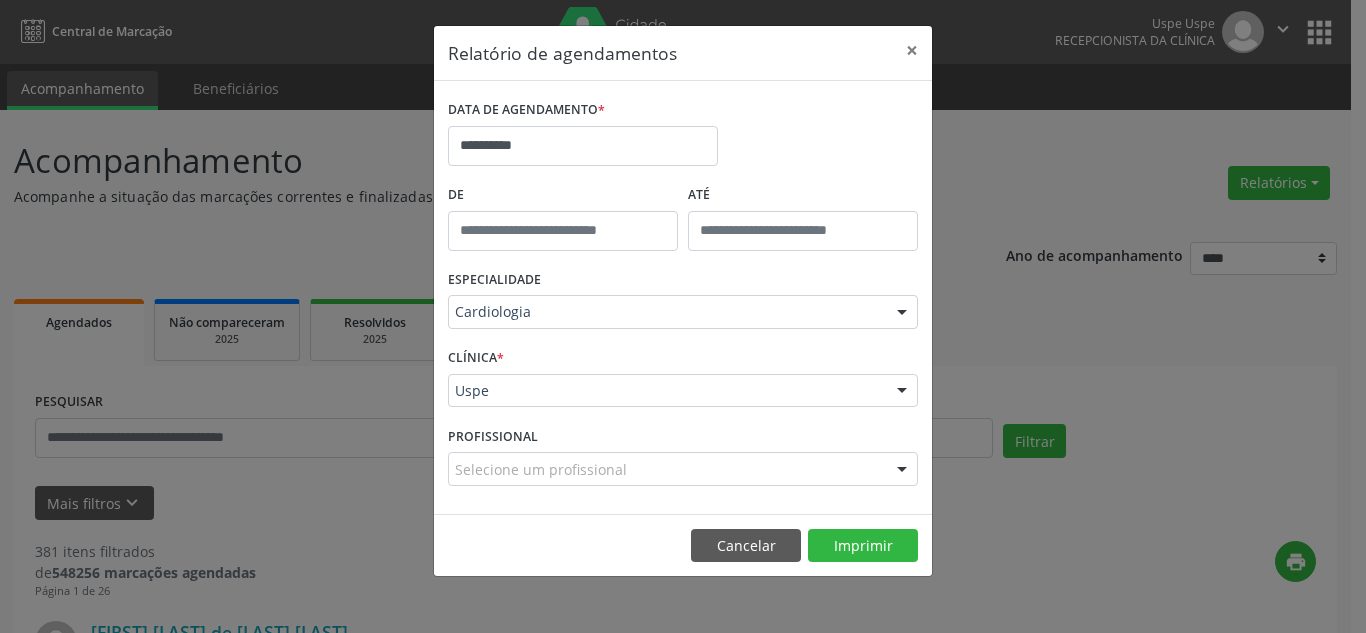 click at bounding box center [902, 470] 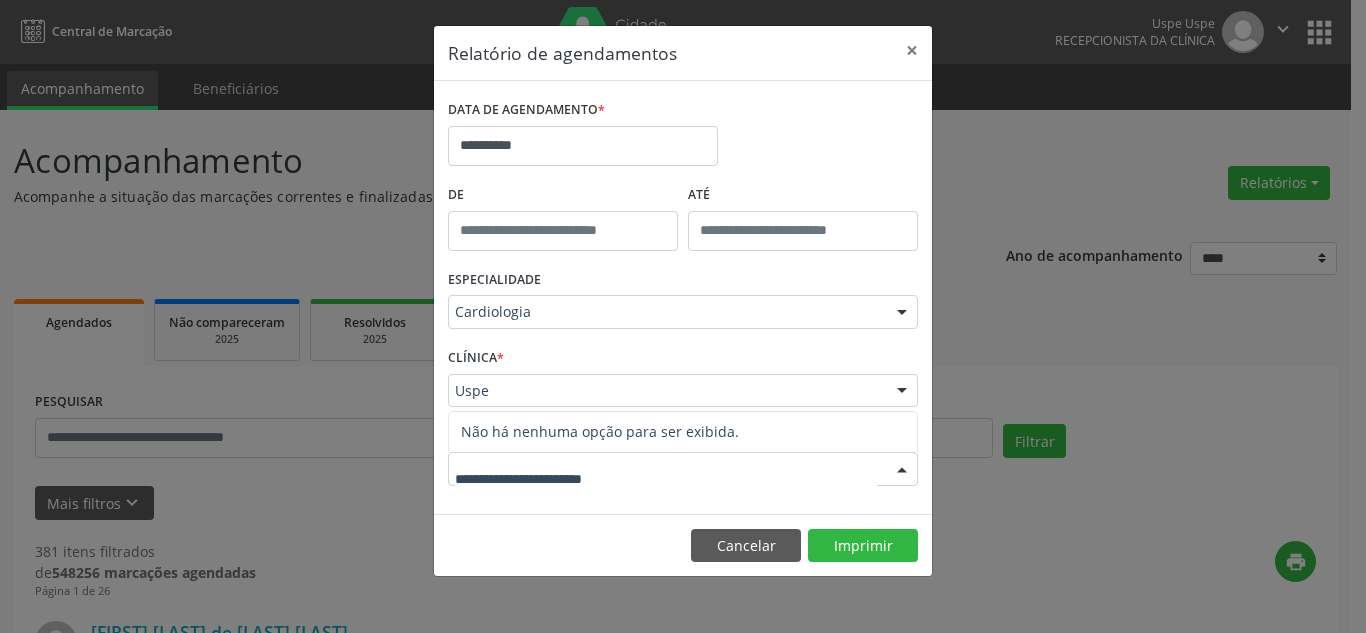 click at bounding box center [902, 470] 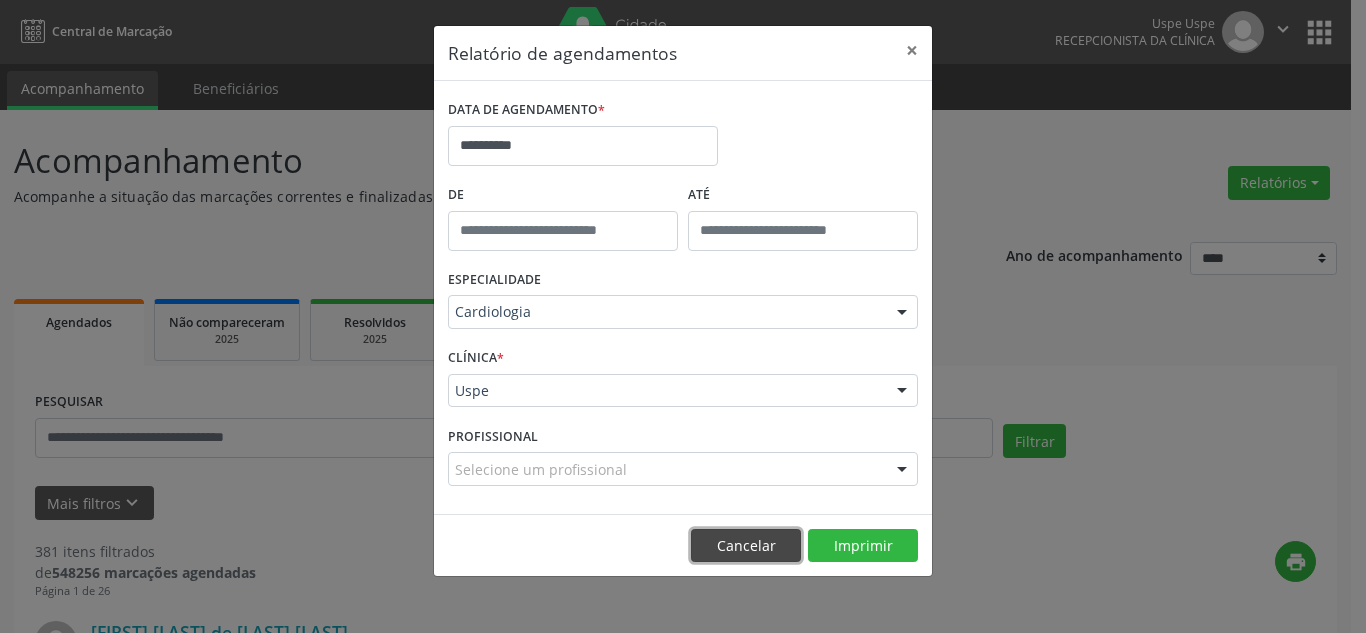click on "Cancelar" at bounding box center (746, 546) 